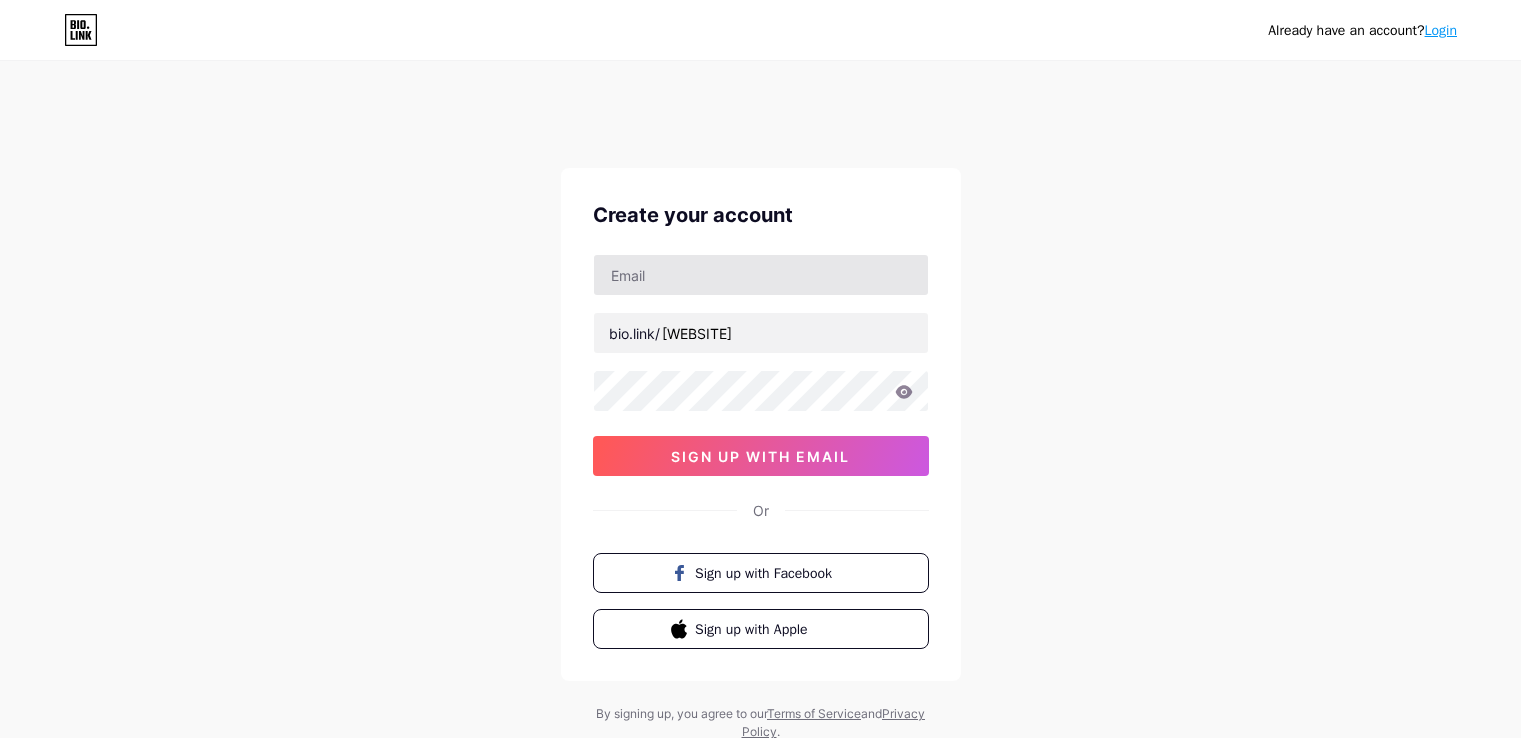 scroll, scrollTop: 0, scrollLeft: 0, axis: both 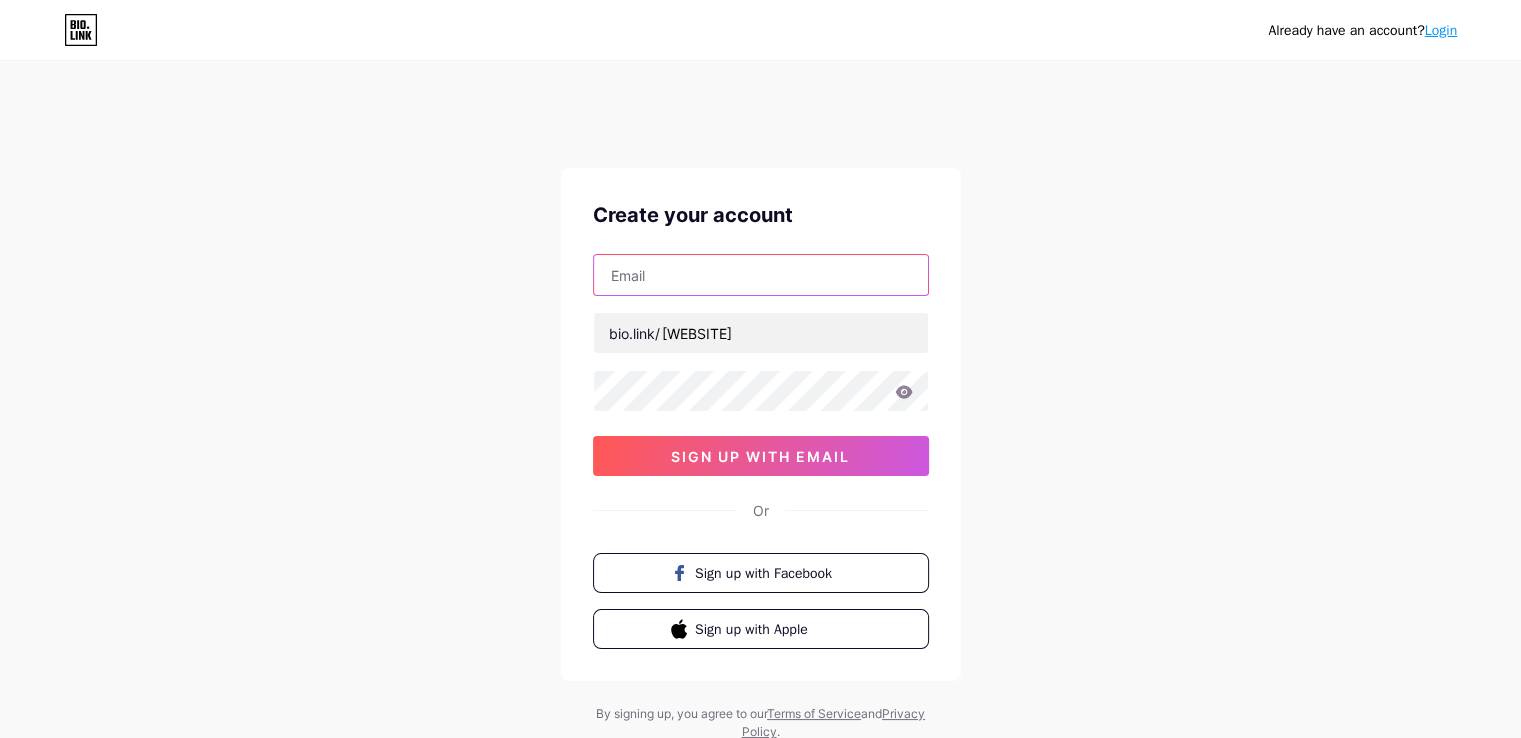 click at bounding box center [761, 275] 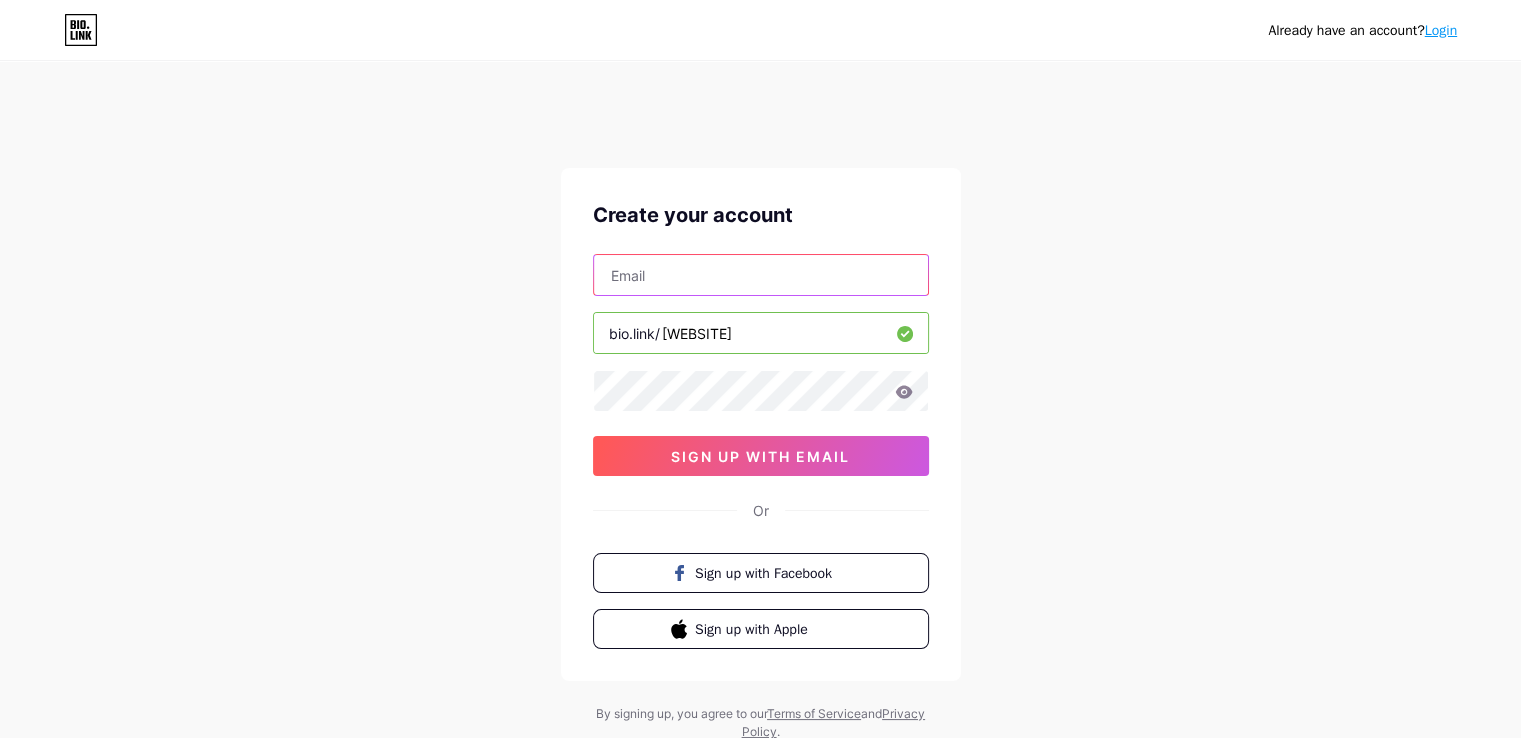 type on "[EMAIL]" 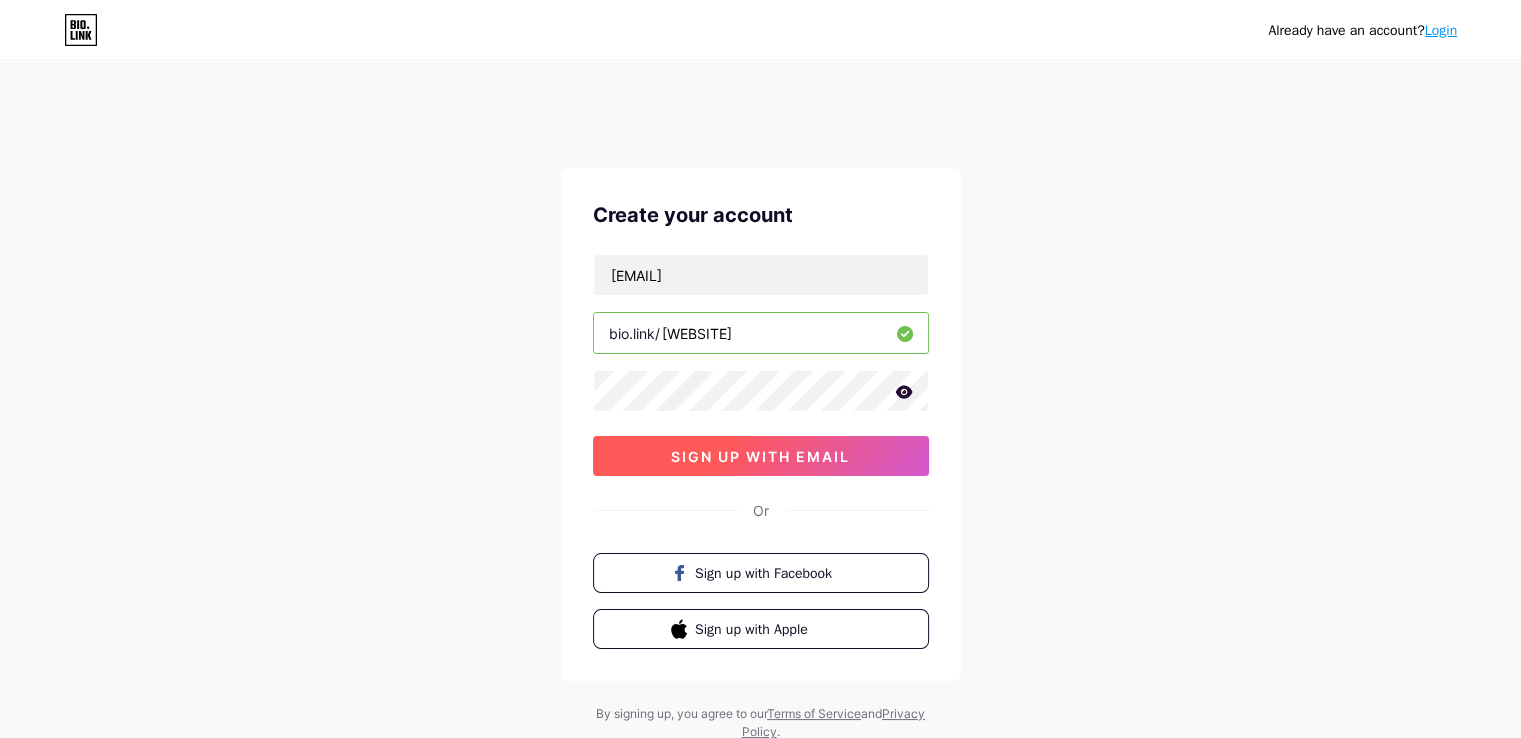 click on "sign up with email" at bounding box center (760, 456) 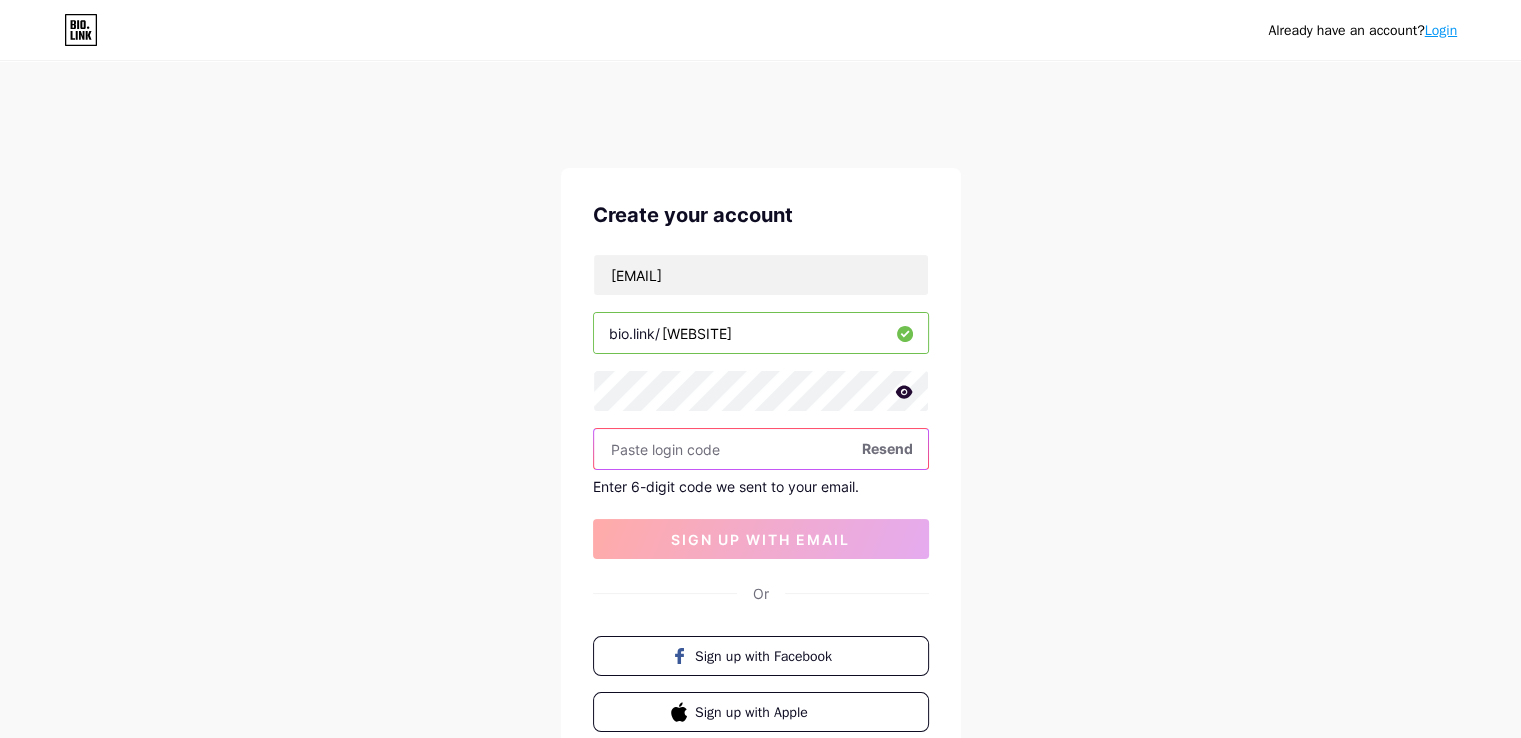 paste on "[POSTAL CODE]" 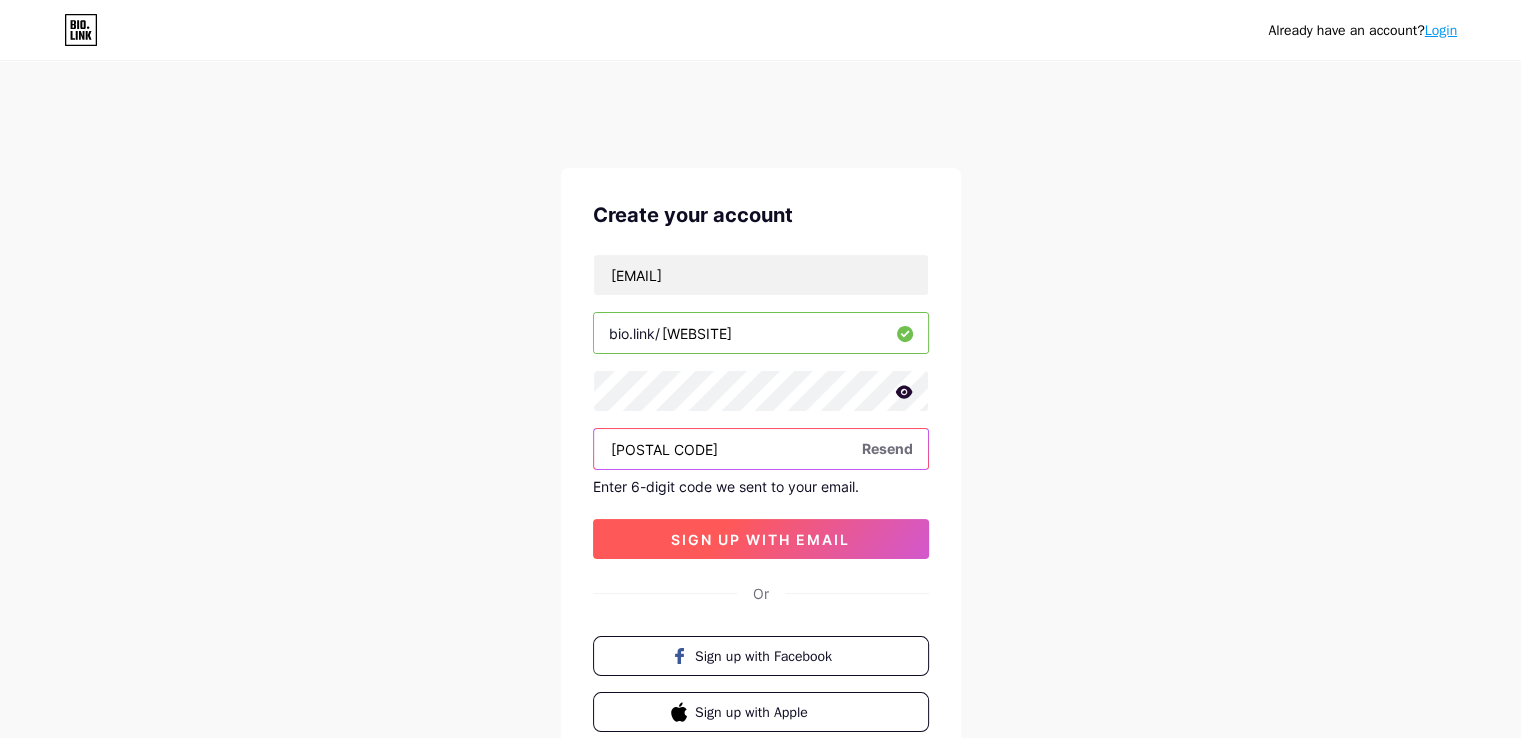 type on "[POSTAL CODE]" 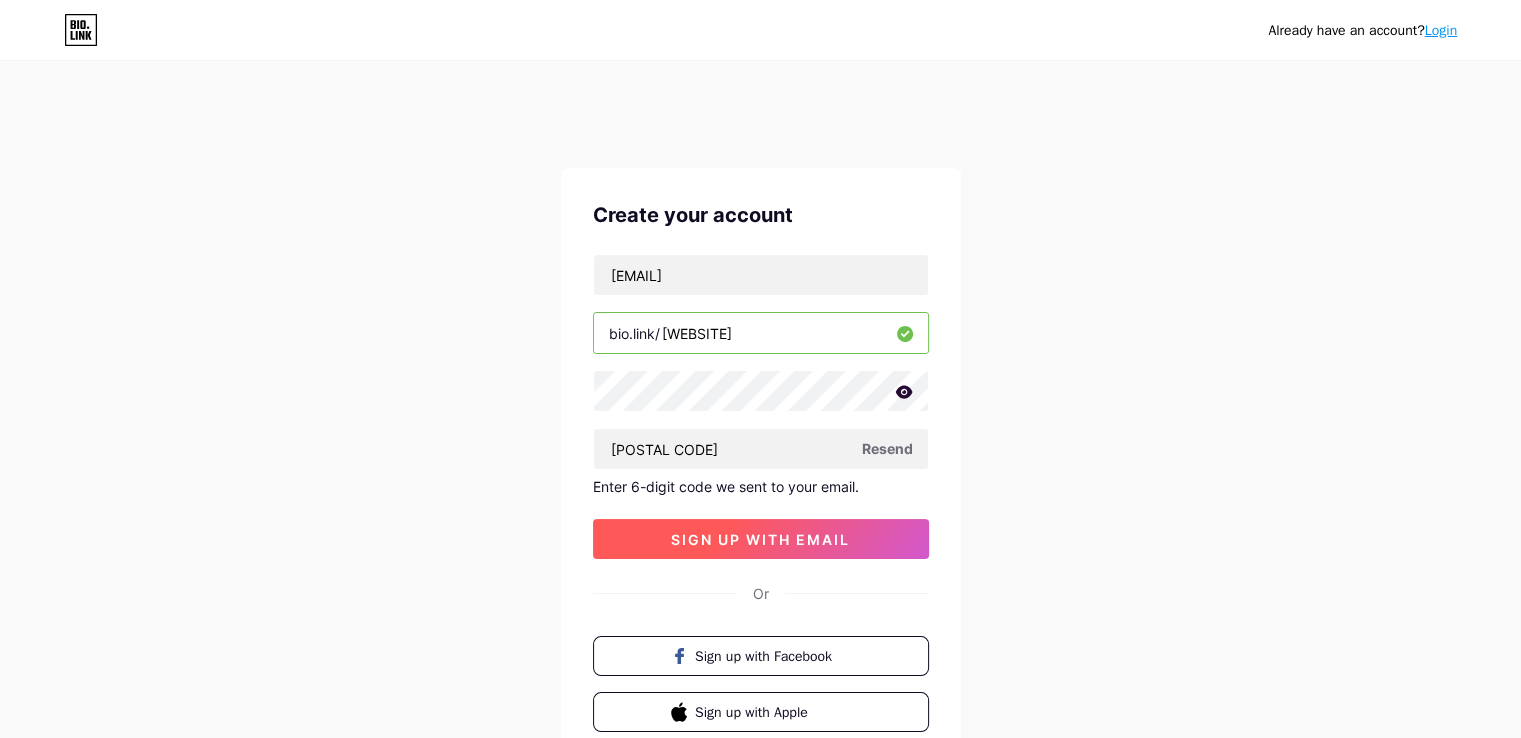 click on "sign up with email" at bounding box center (760, 539) 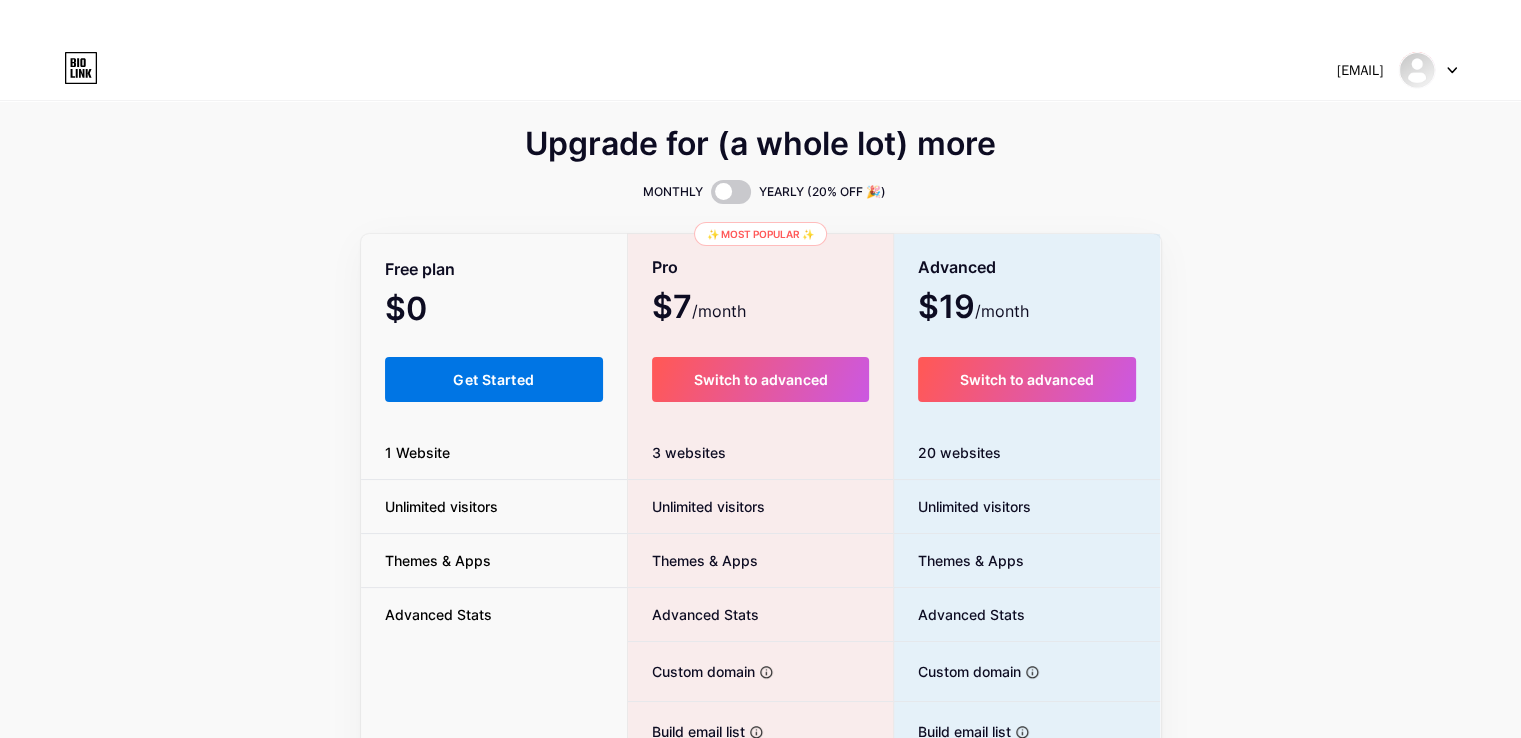 click on "Get Started" at bounding box center (494, 379) 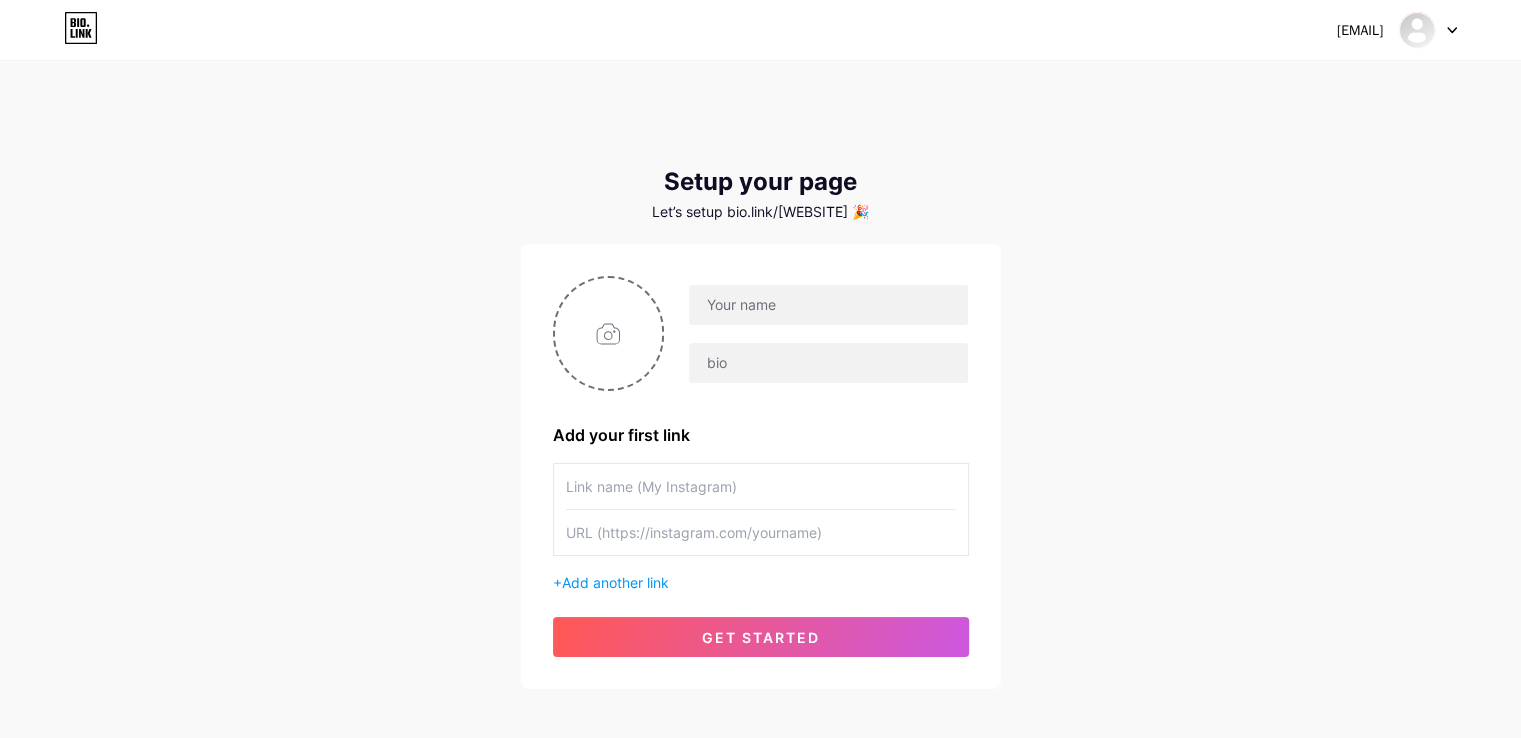 click at bounding box center (816, 334) 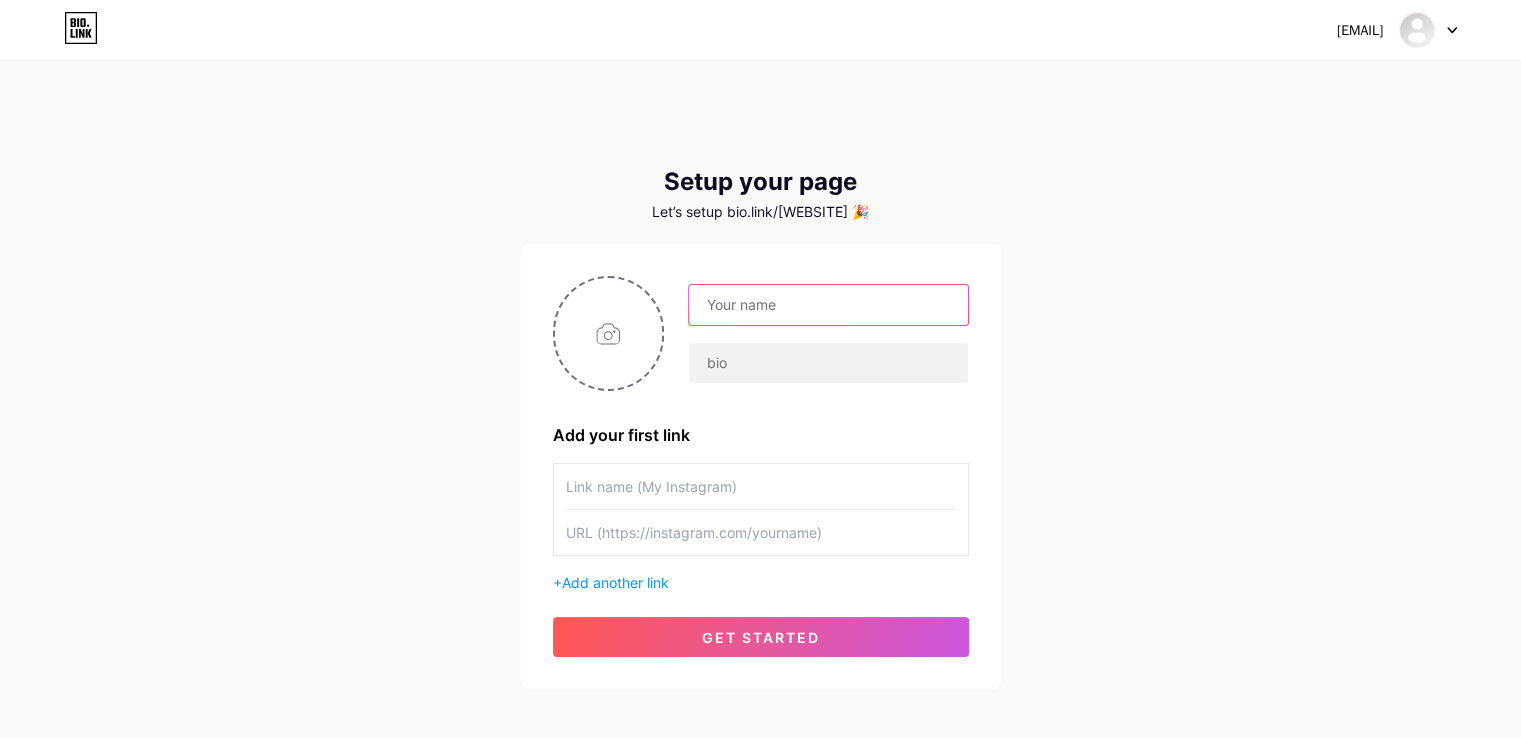 click at bounding box center [828, 305] 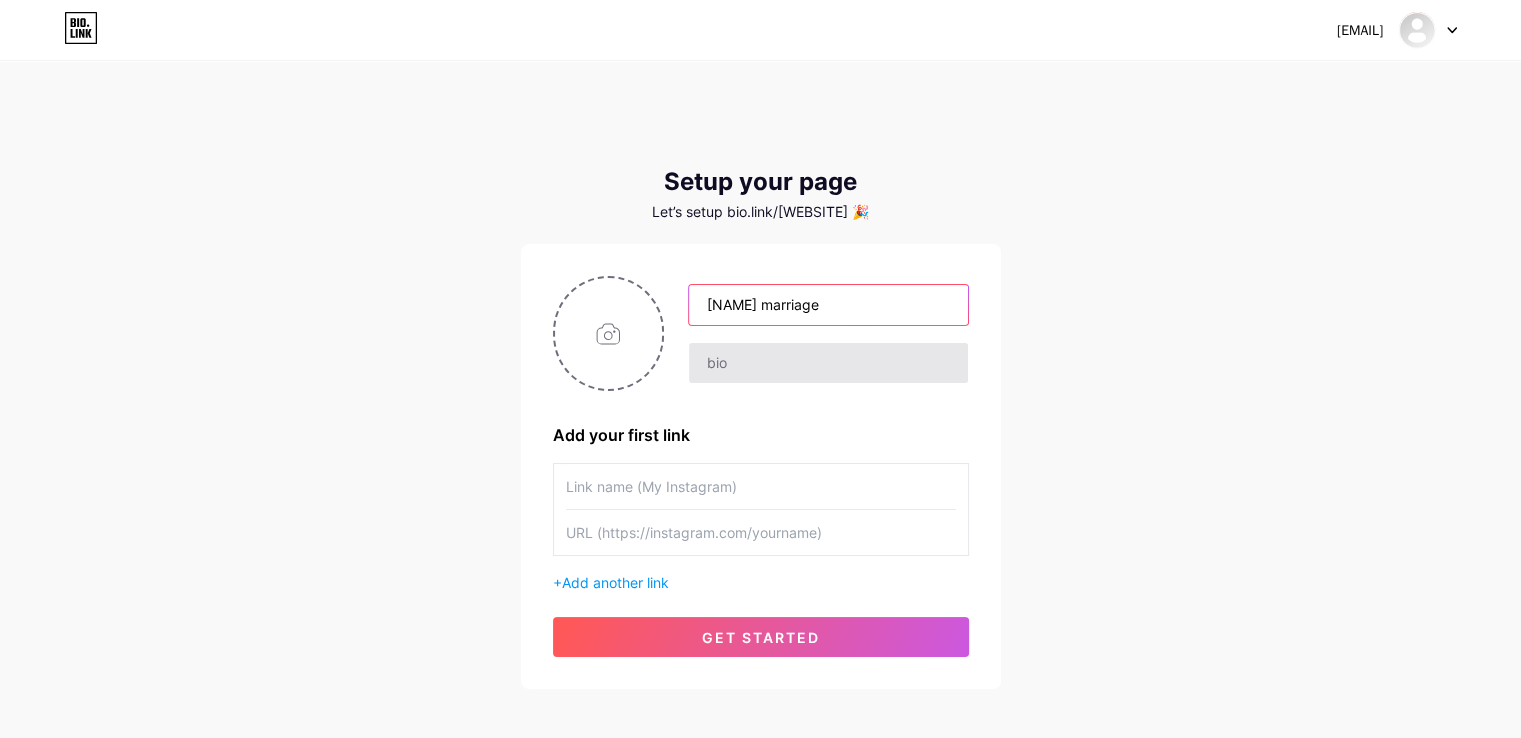 type on "[NAME] marriage" 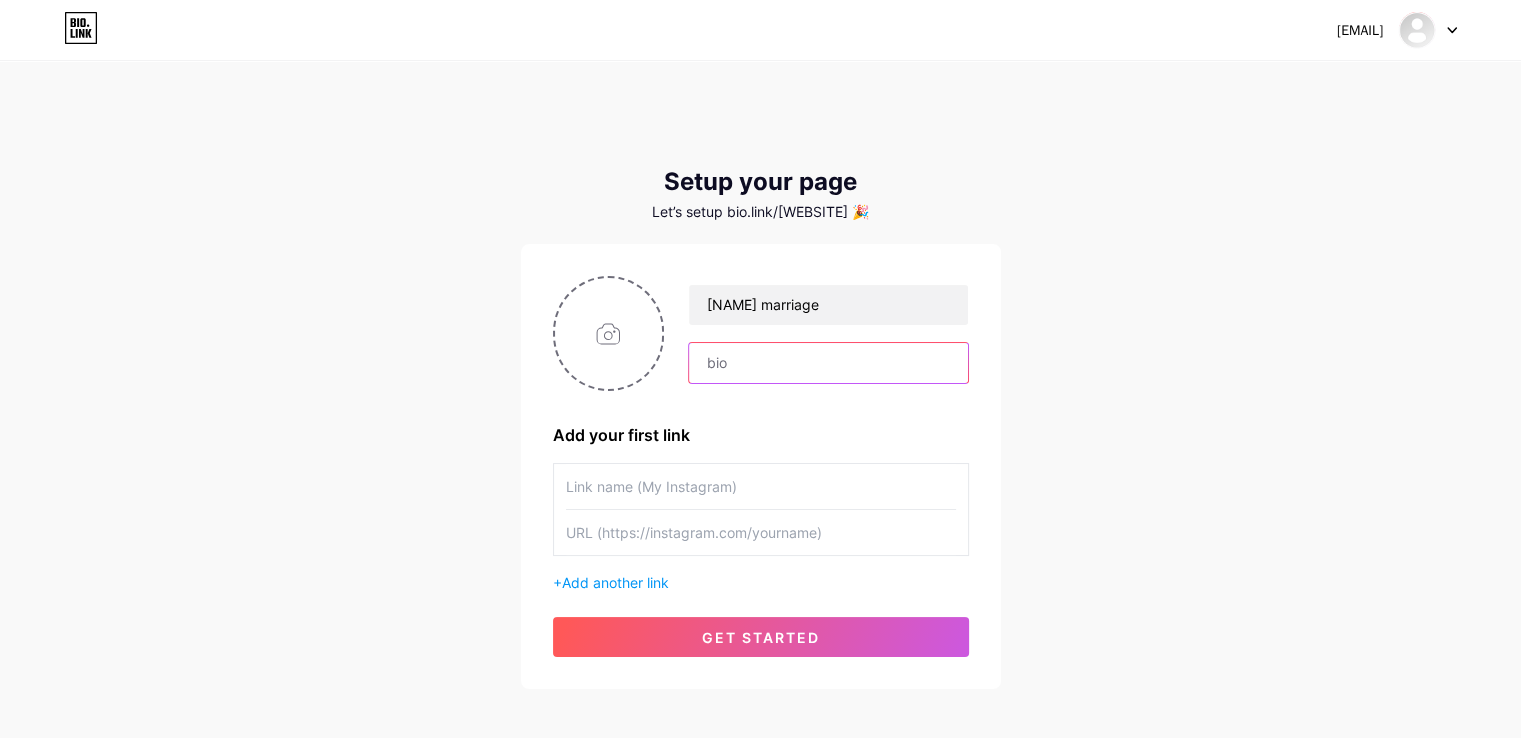 click at bounding box center [828, 363] 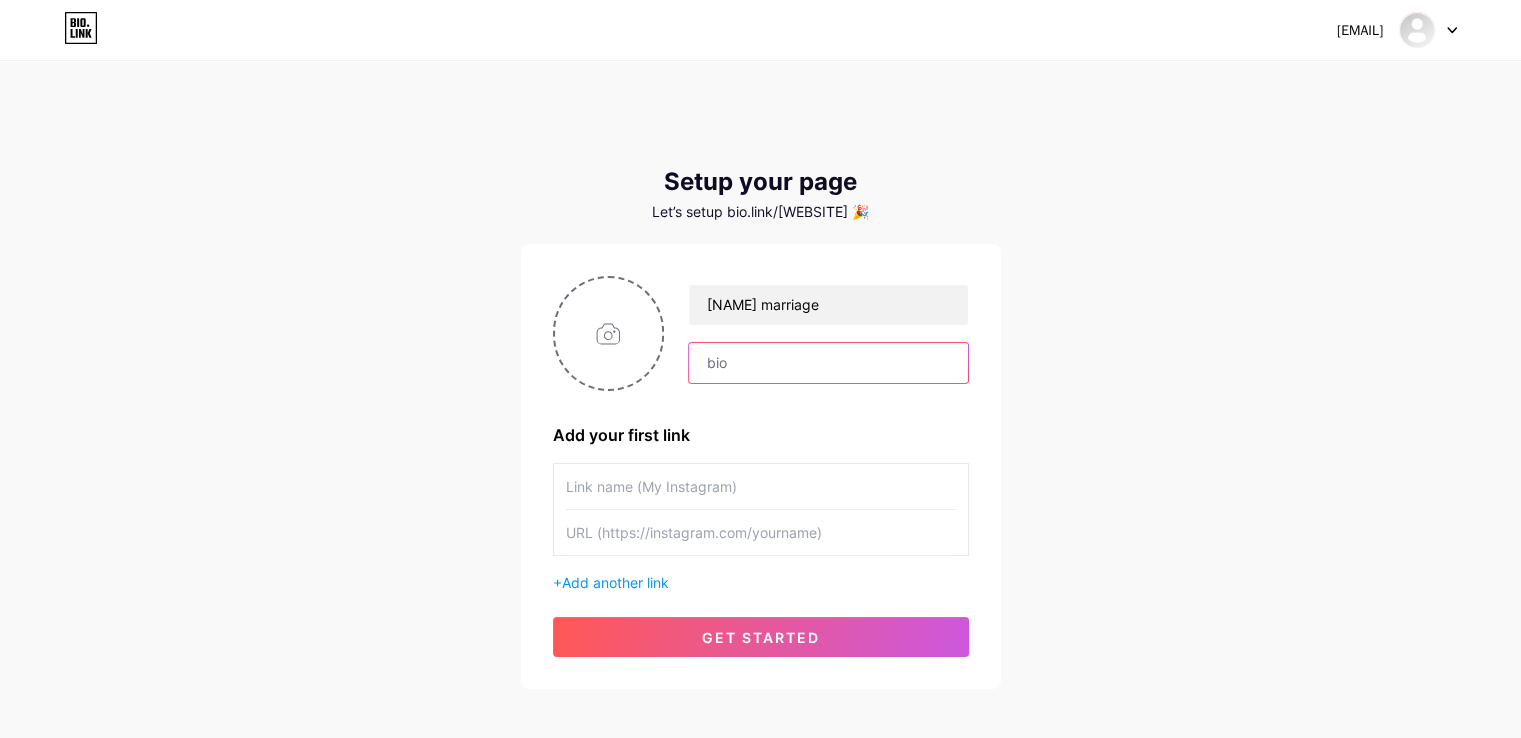 paste on "[NAME] was a Hindu reform movement founded in [YEAR] by [PERSON]. It has largest following in western and Northern part of India." 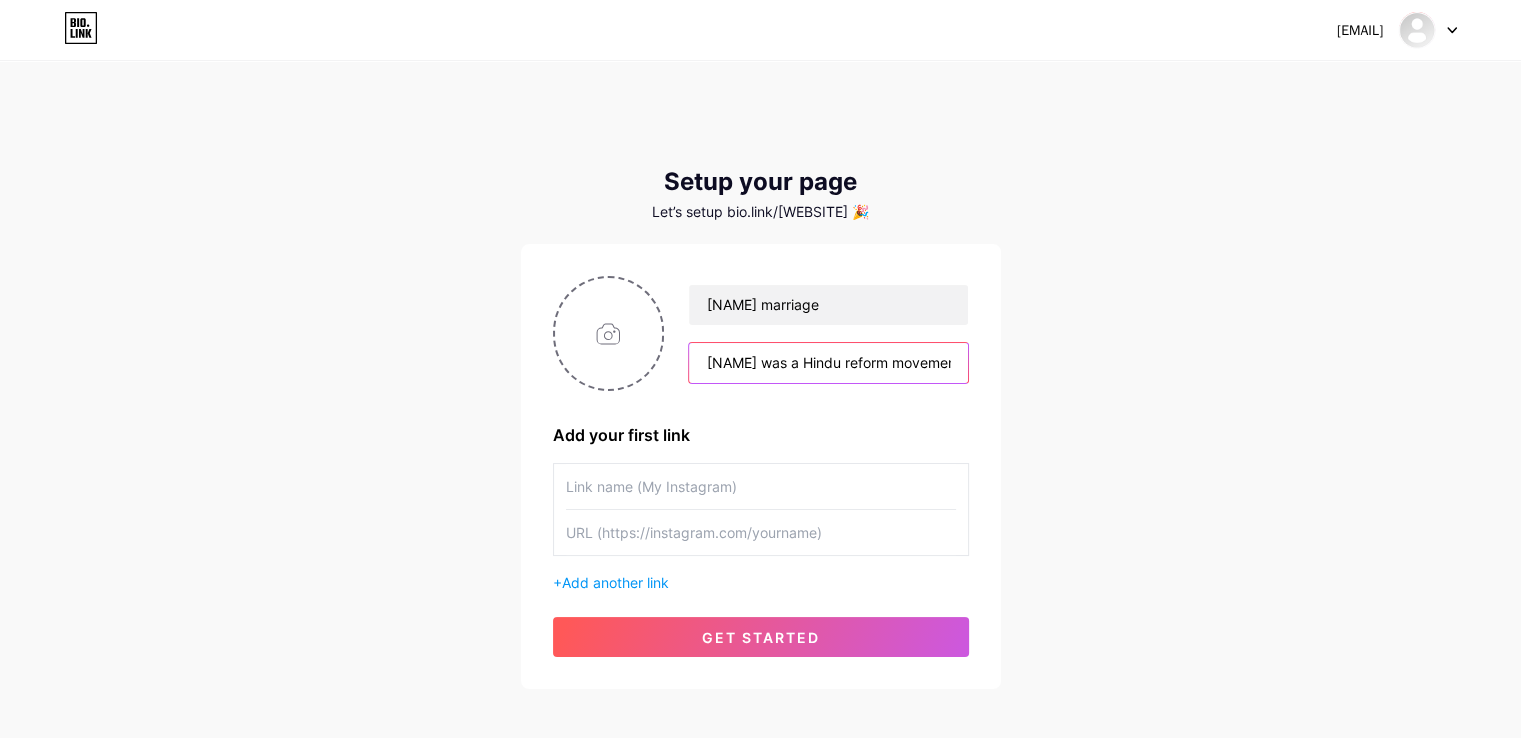 scroll, scrollTop: 0, scrollLeft: 765, axis: horizontal 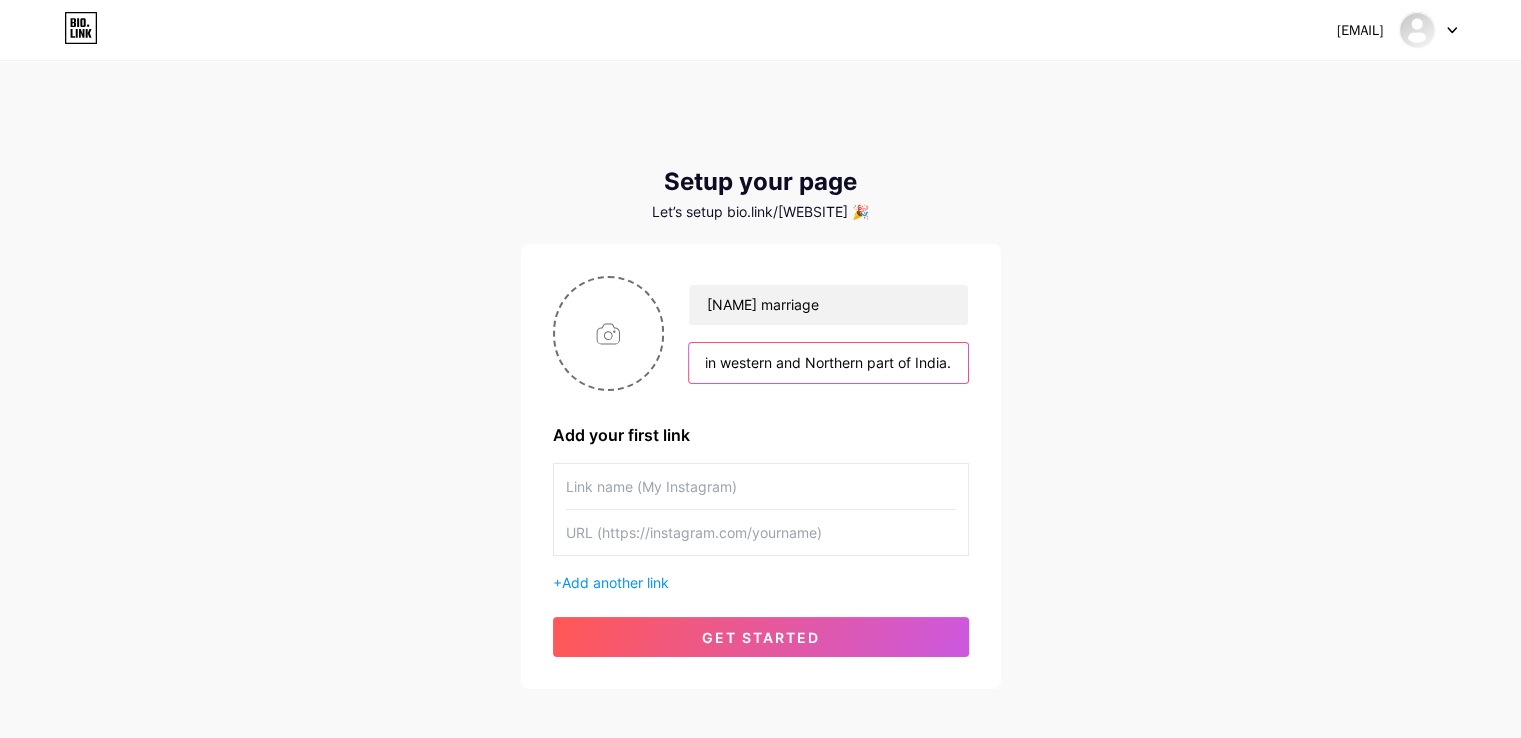 type on "[NAME] was a Hindu reform movement founded in [YEAR] by [PERSON]. It has largest following in western and Northern part of India." 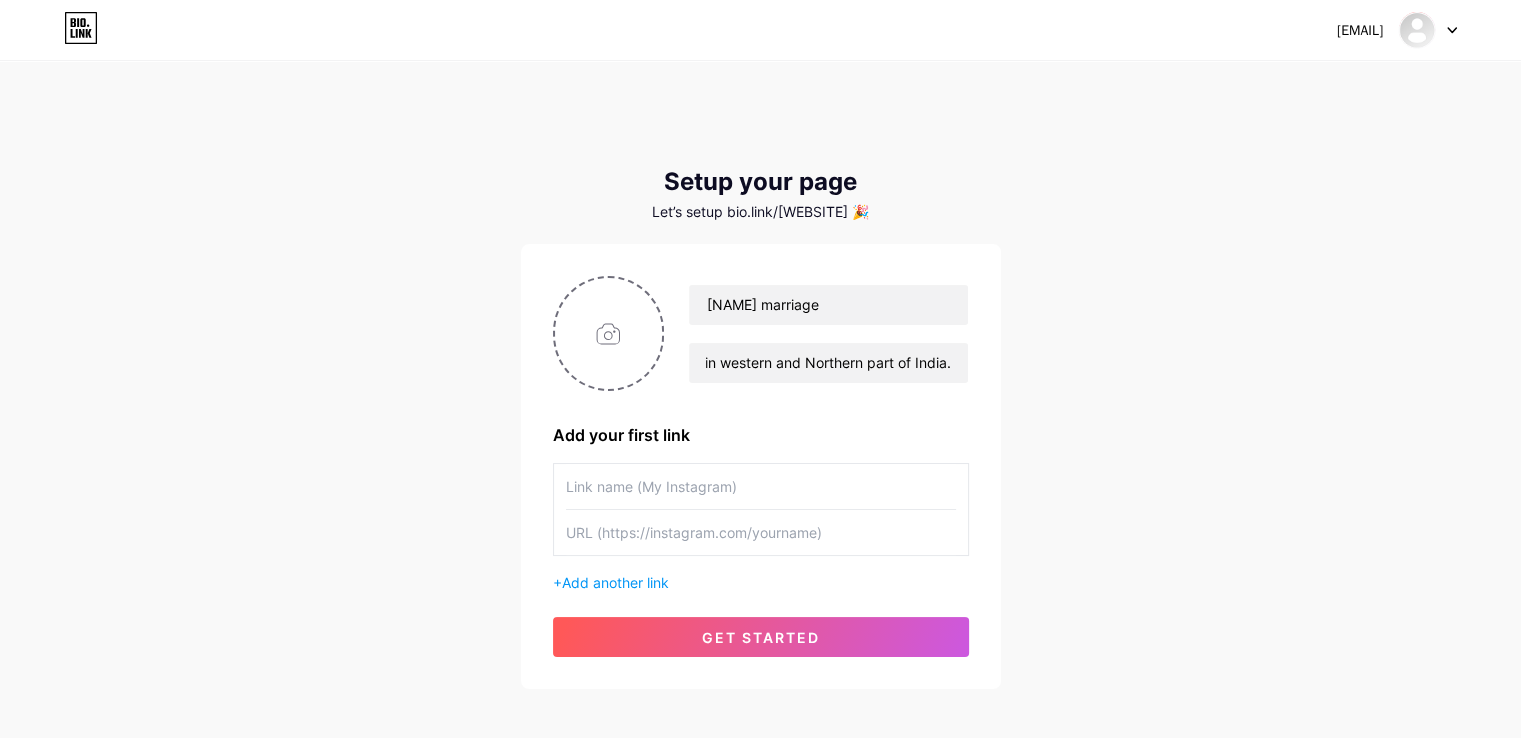 click on "[EMAIL] Dashboard Logout Setup your page Let’s setup bio.link/[WEBSITE] 🎉 [NAME] marriage [NAME] was a Hindu reform movement founded in [YEAR] by [PERSON]. It has largest following in western and Northern part of India. Add your first link
+ Add another link get started" at bounding box center [760, 396] 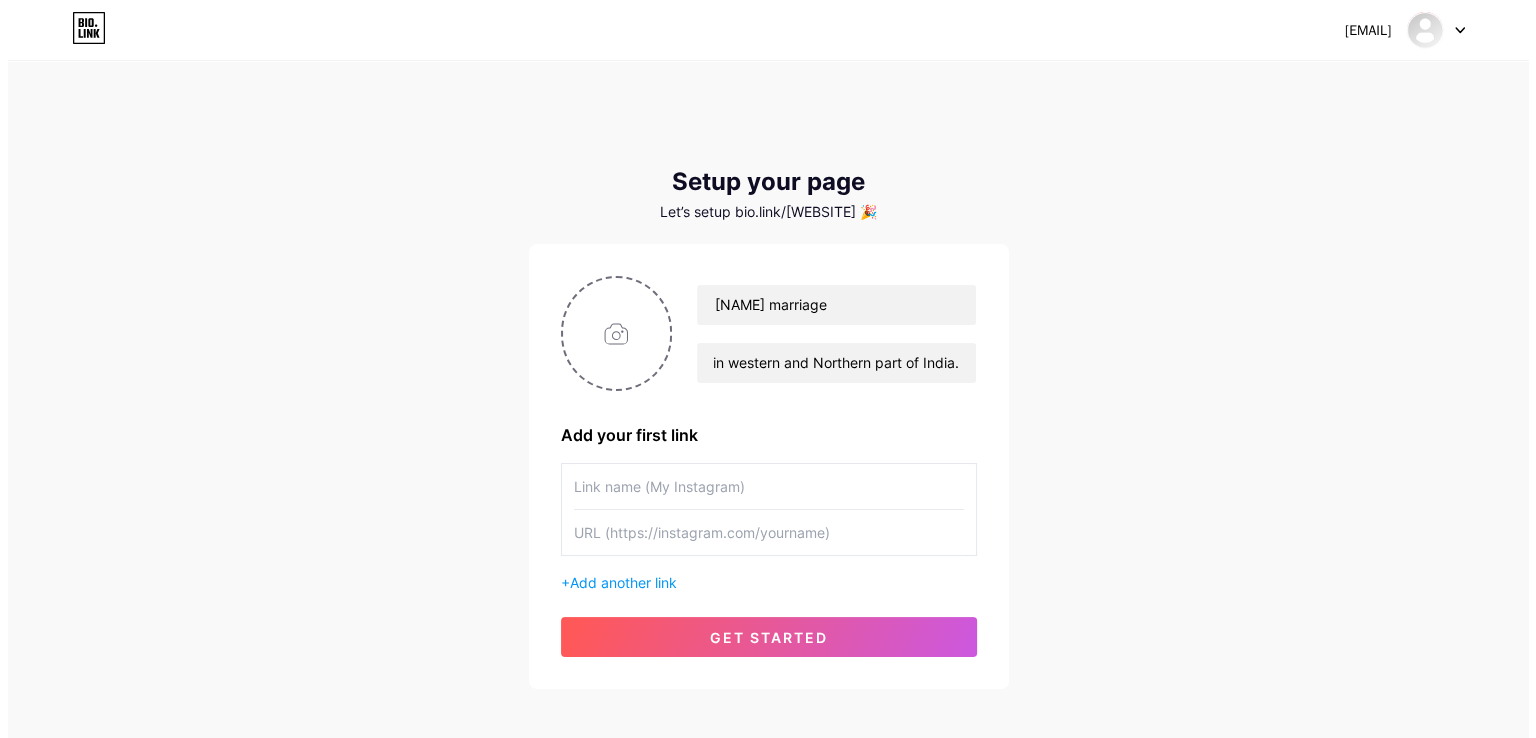 scroll, scrollTop: 0, scrollLeft: 0, axis: both 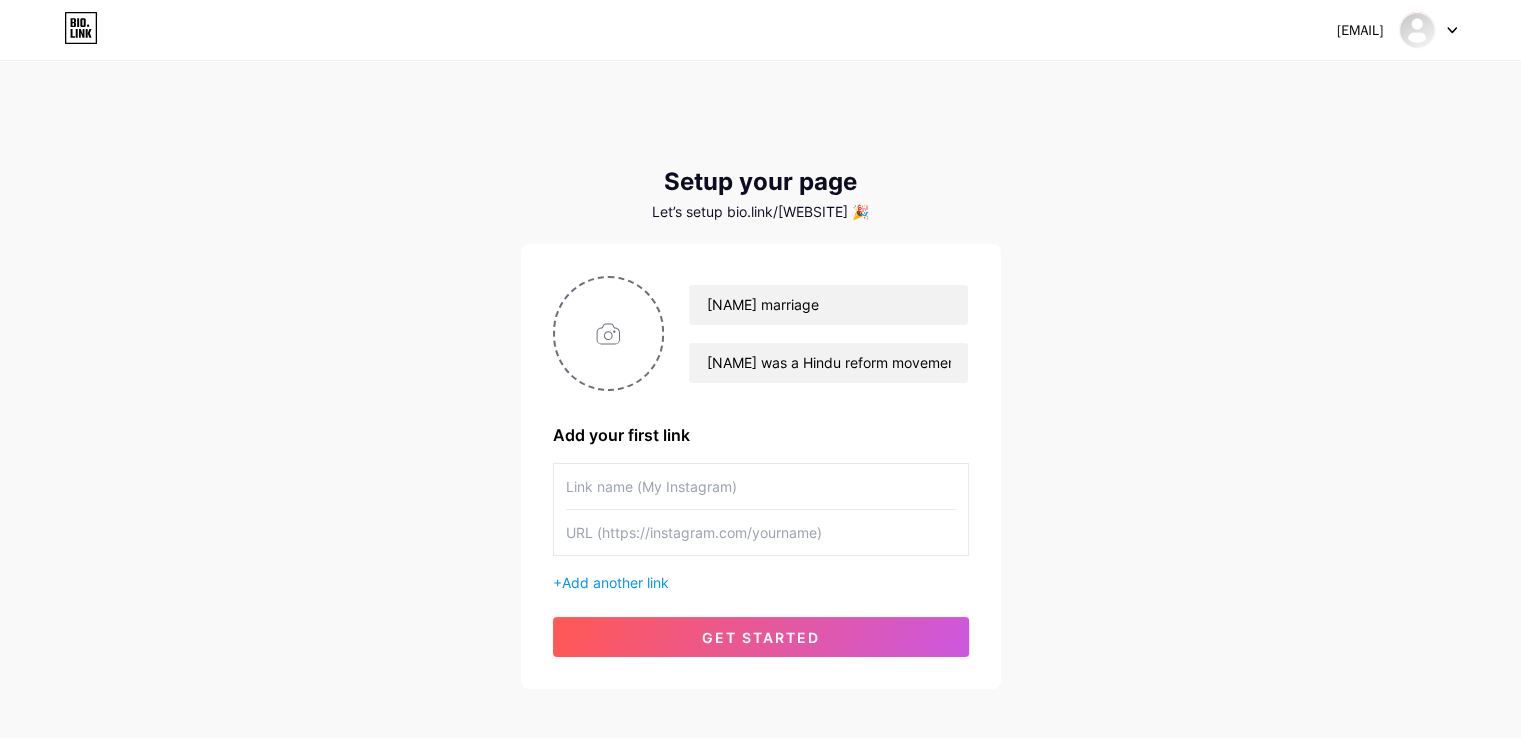 click at bounding box center (761, 486) 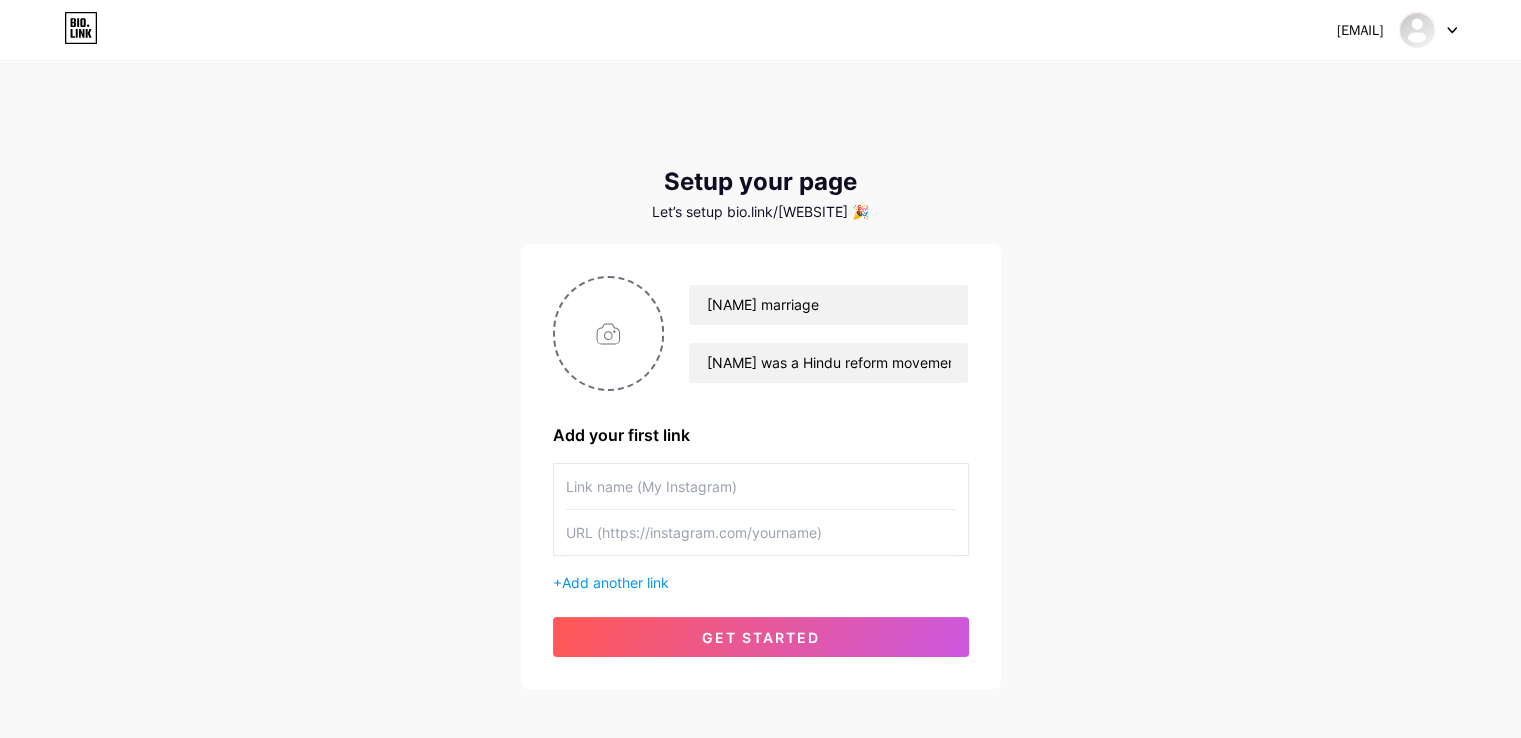 click at bounding box center [761, 532] 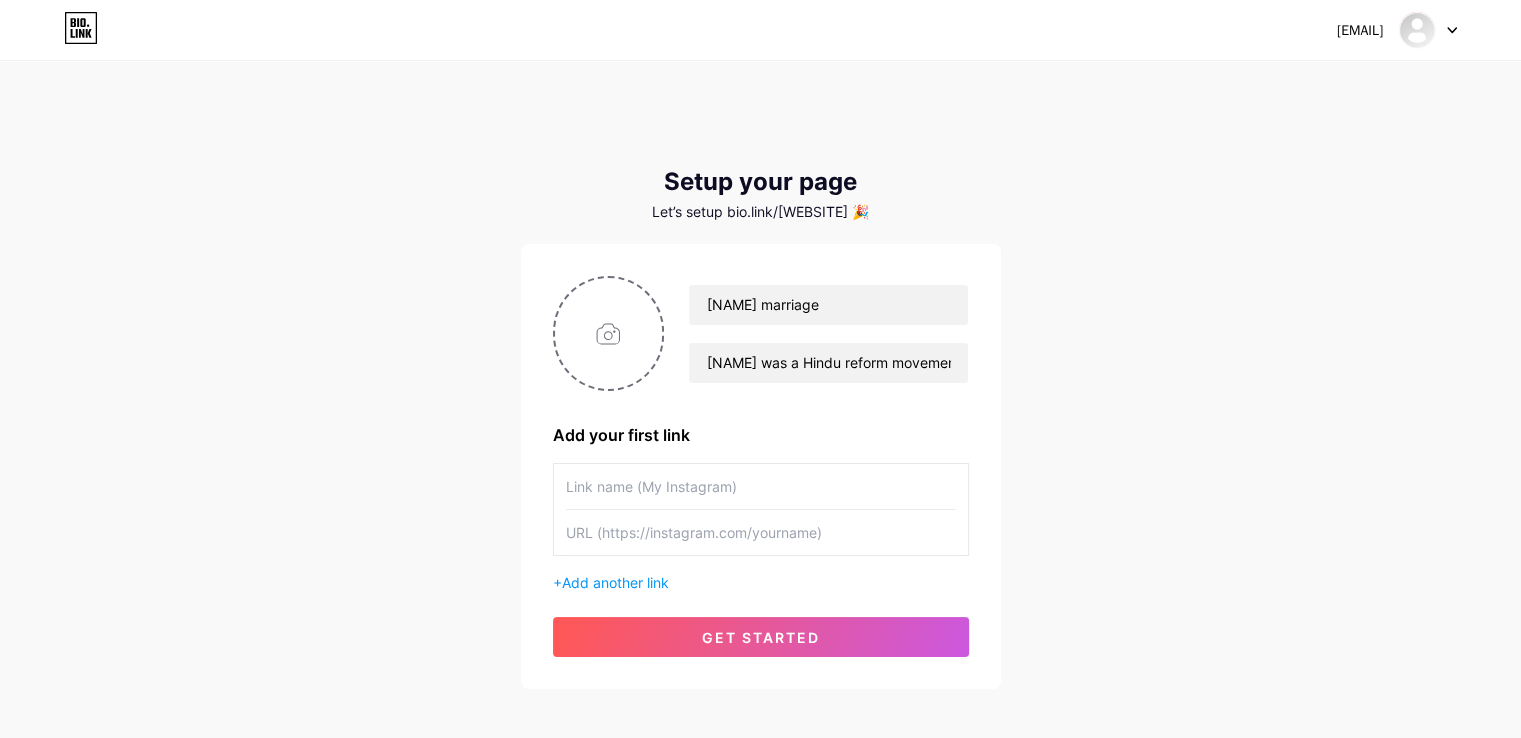 paste on "https://[WEBSITE].com/" 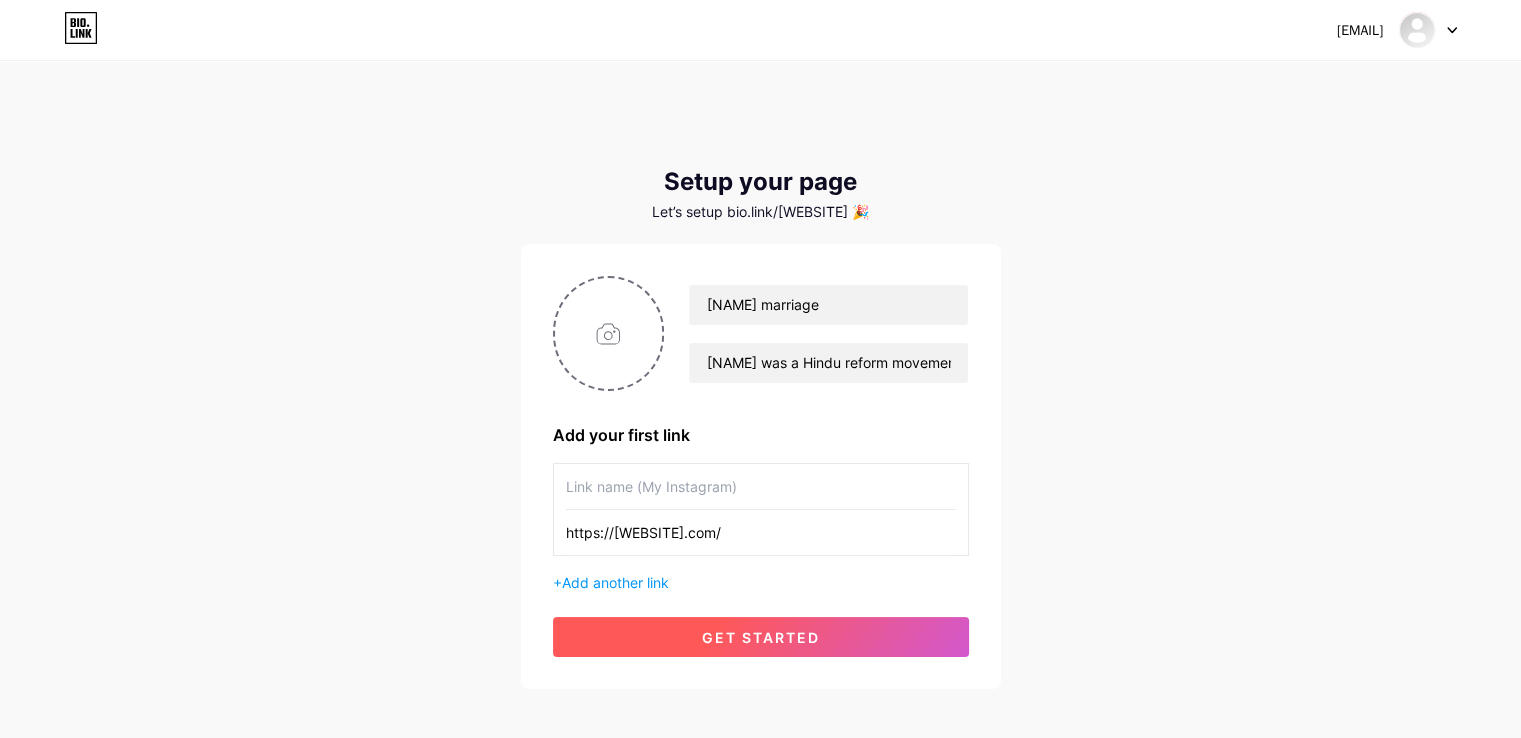 type on "https://[WEBSITE].com/" 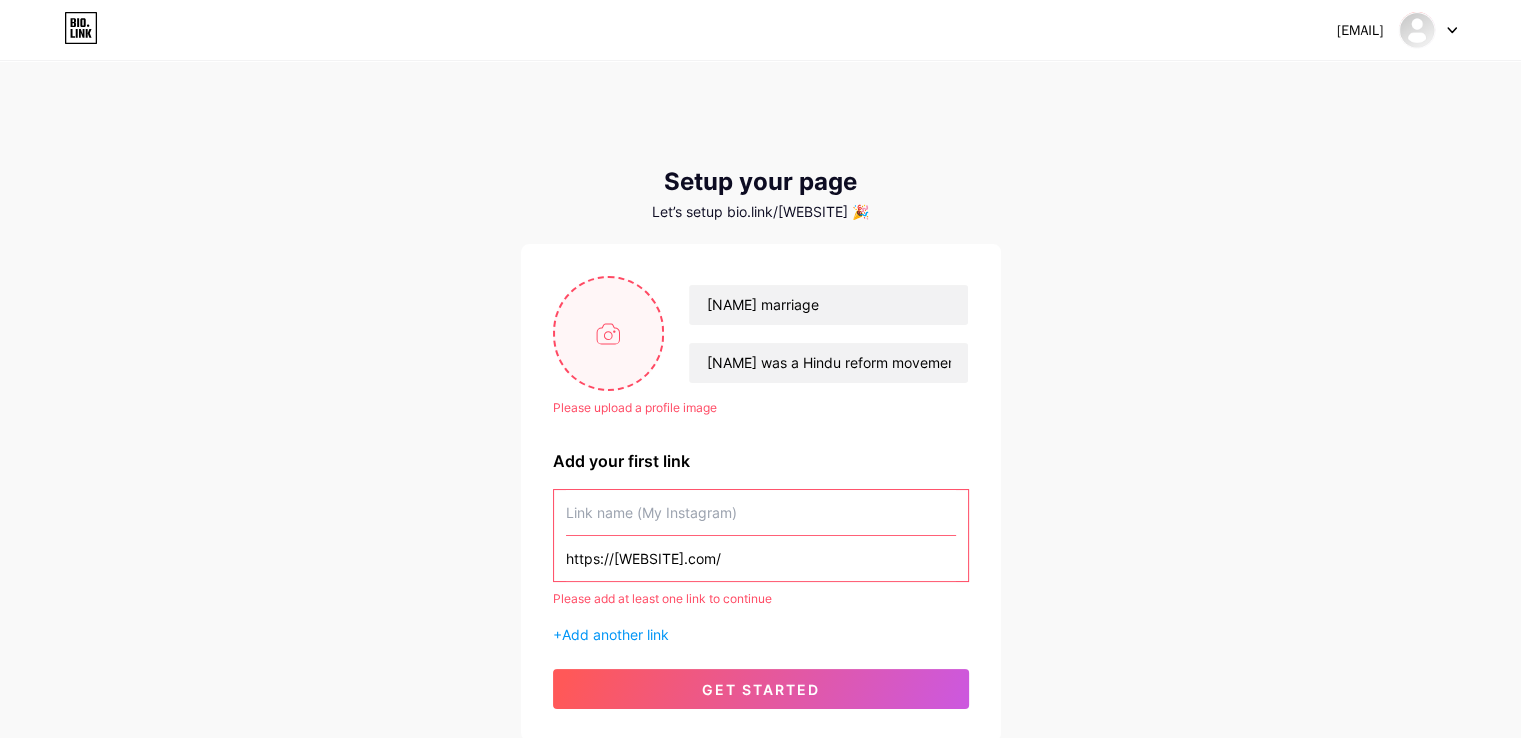 click at bounding box center (609, 333) 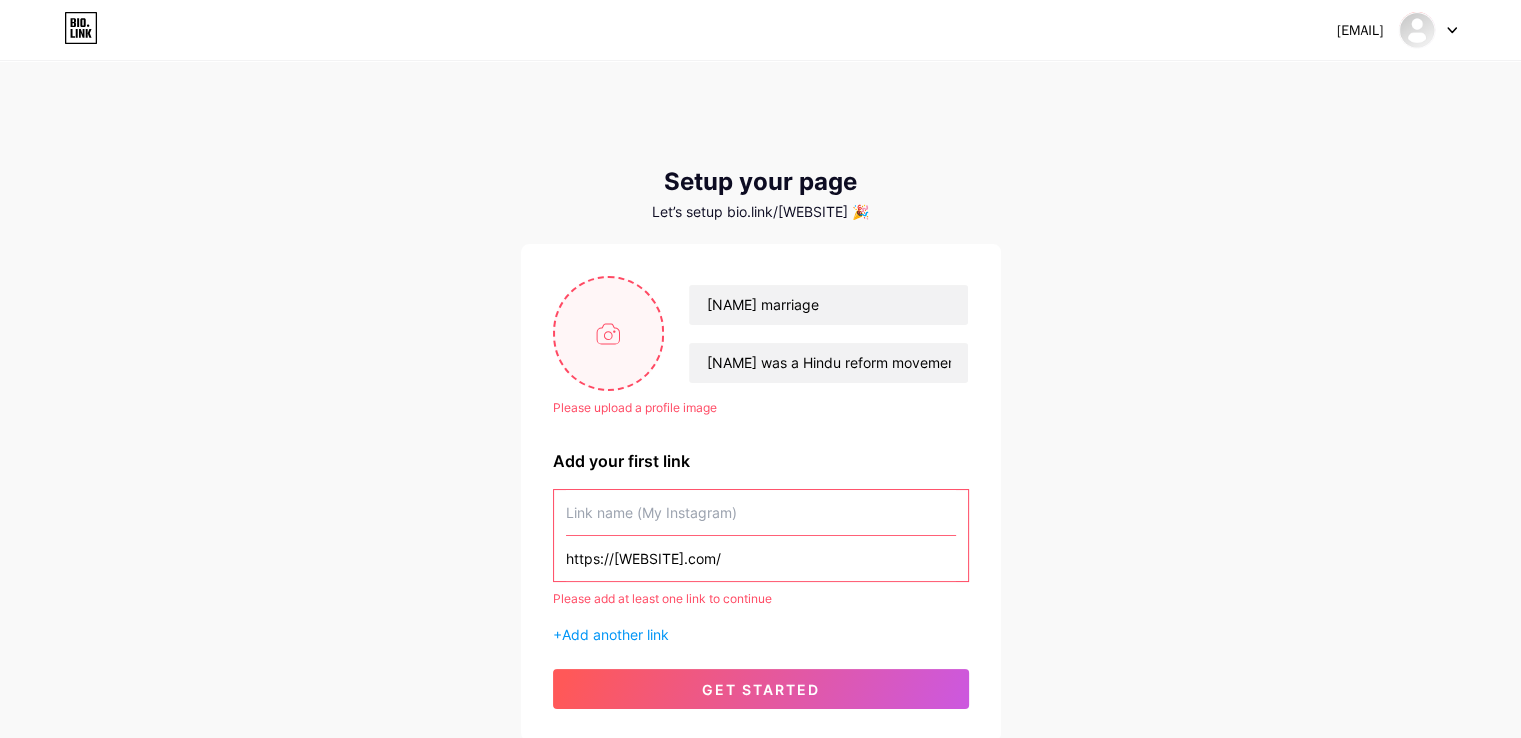 type on "C:\fakepath\[NAME].png" 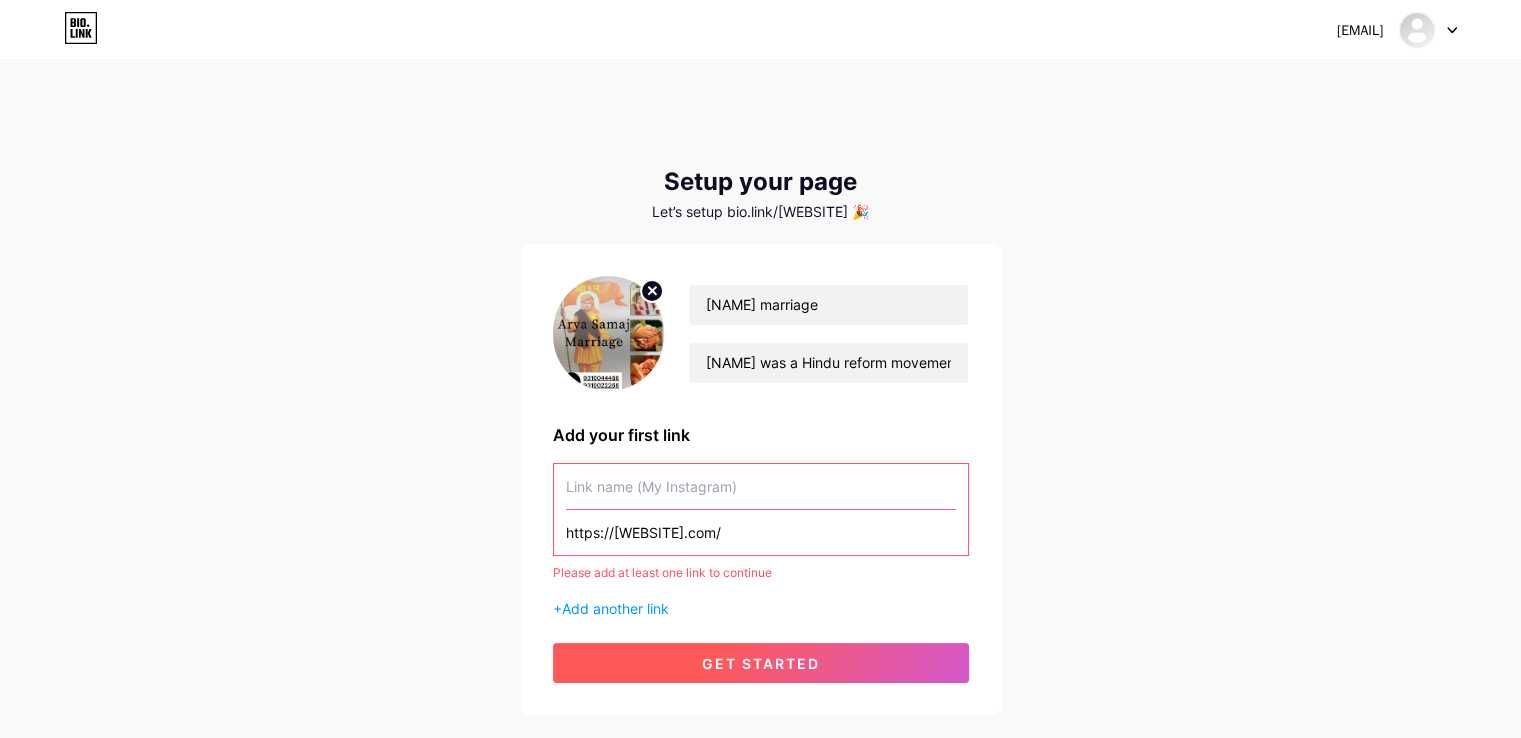 click on "get started" at bounding box center [761, 663] 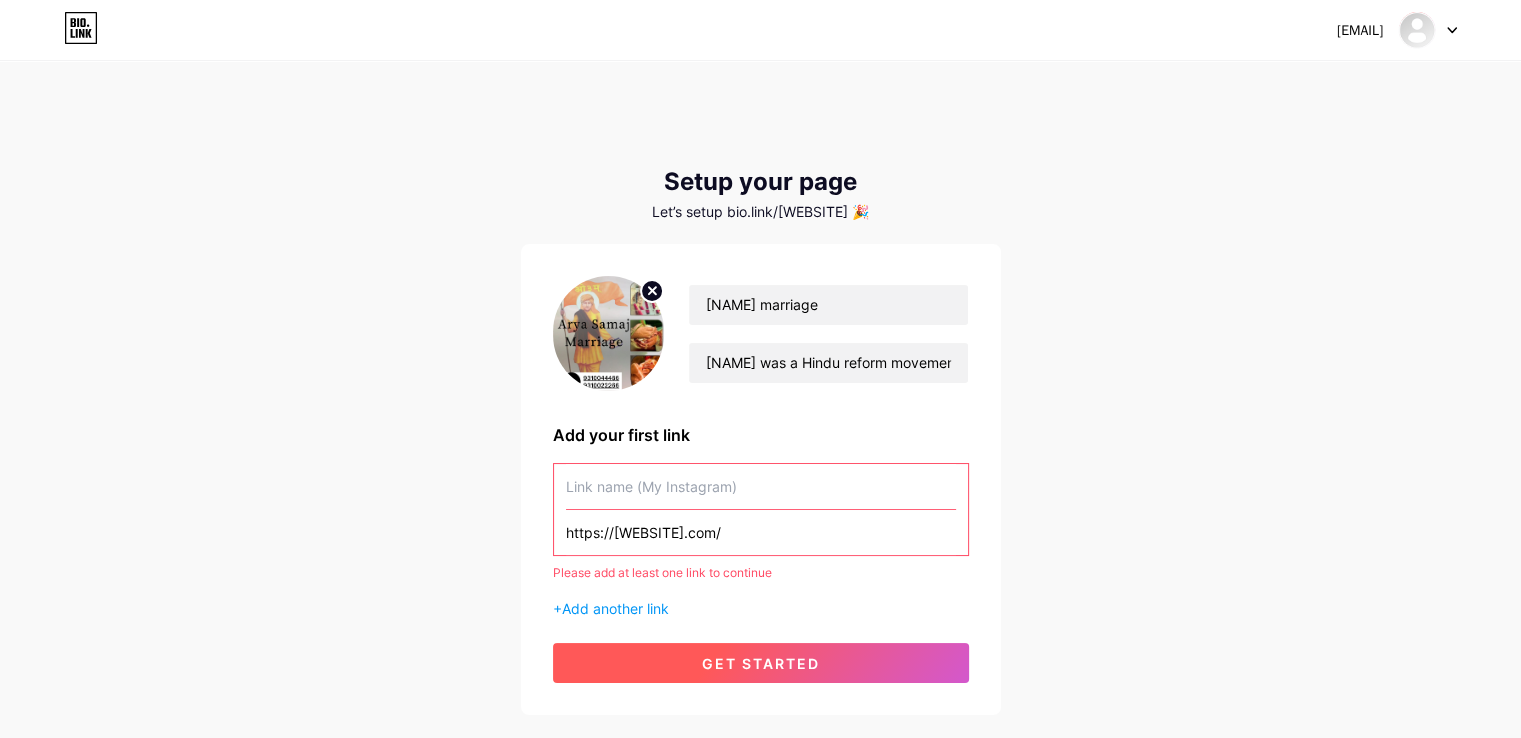 click on "get started" at bounding box center (761, 663) 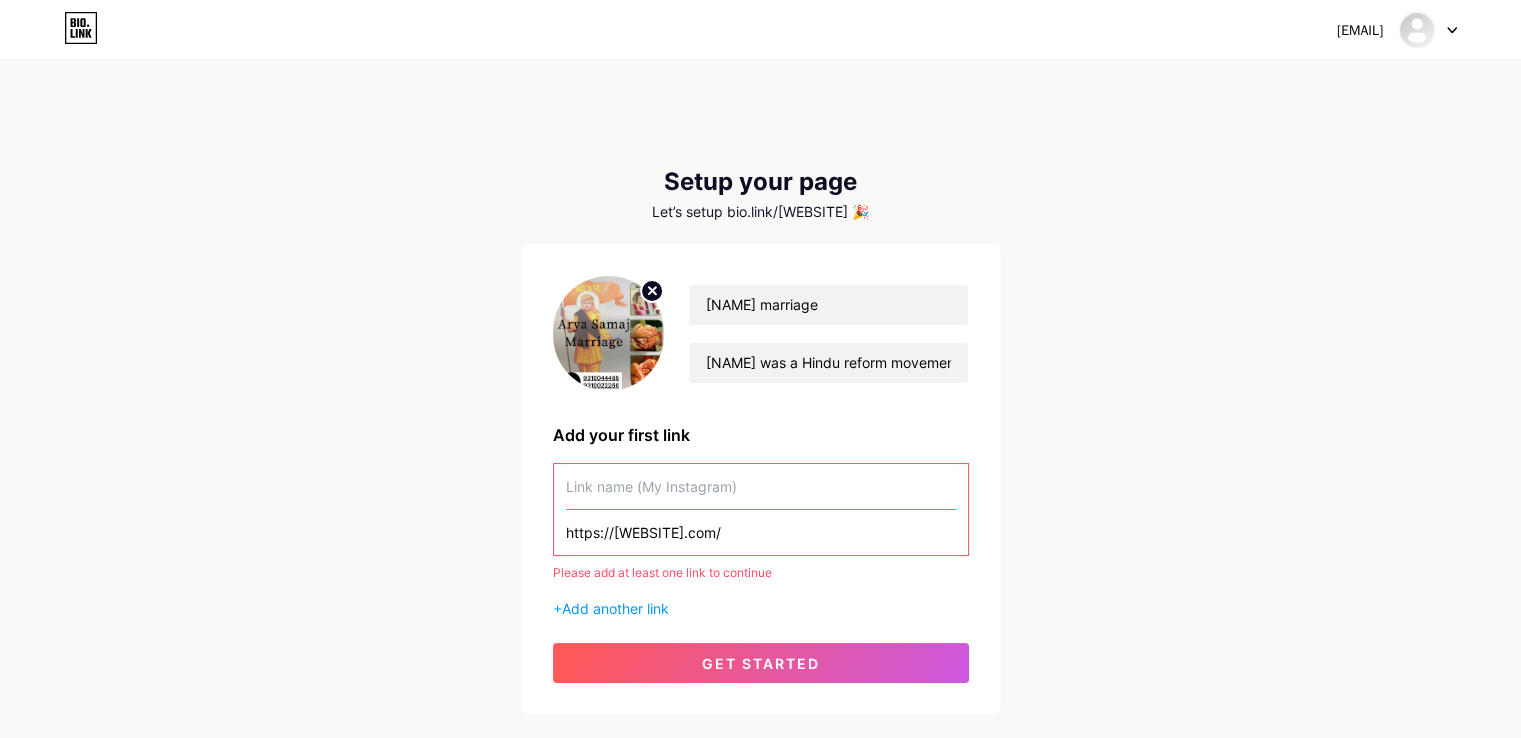 click on "[EMAIL] Dashboard Logout Setup your page Let’s setup bio.link/[WEBSITE] 🎉 [NAME] marriage [NAME] was a Hindu reform movement founded in [YEAR] by [PERSON]. It has largest following in western and Northern part of India. Add your first link https://[WEBSITE].com/ Please add at least one link to continue
+ Add another link get started" at bounding box center (760, 409) 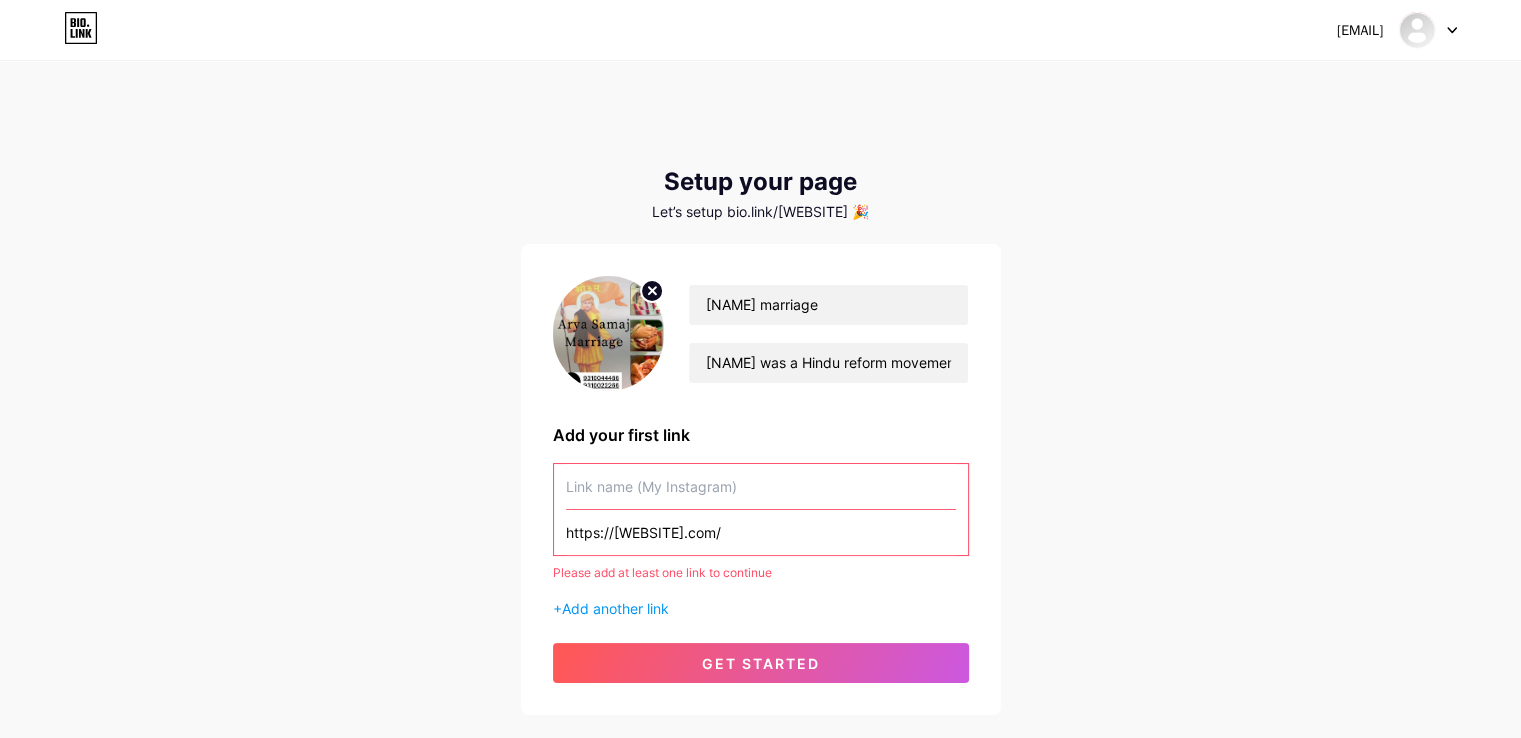 click at bounding box center (0, 1156) 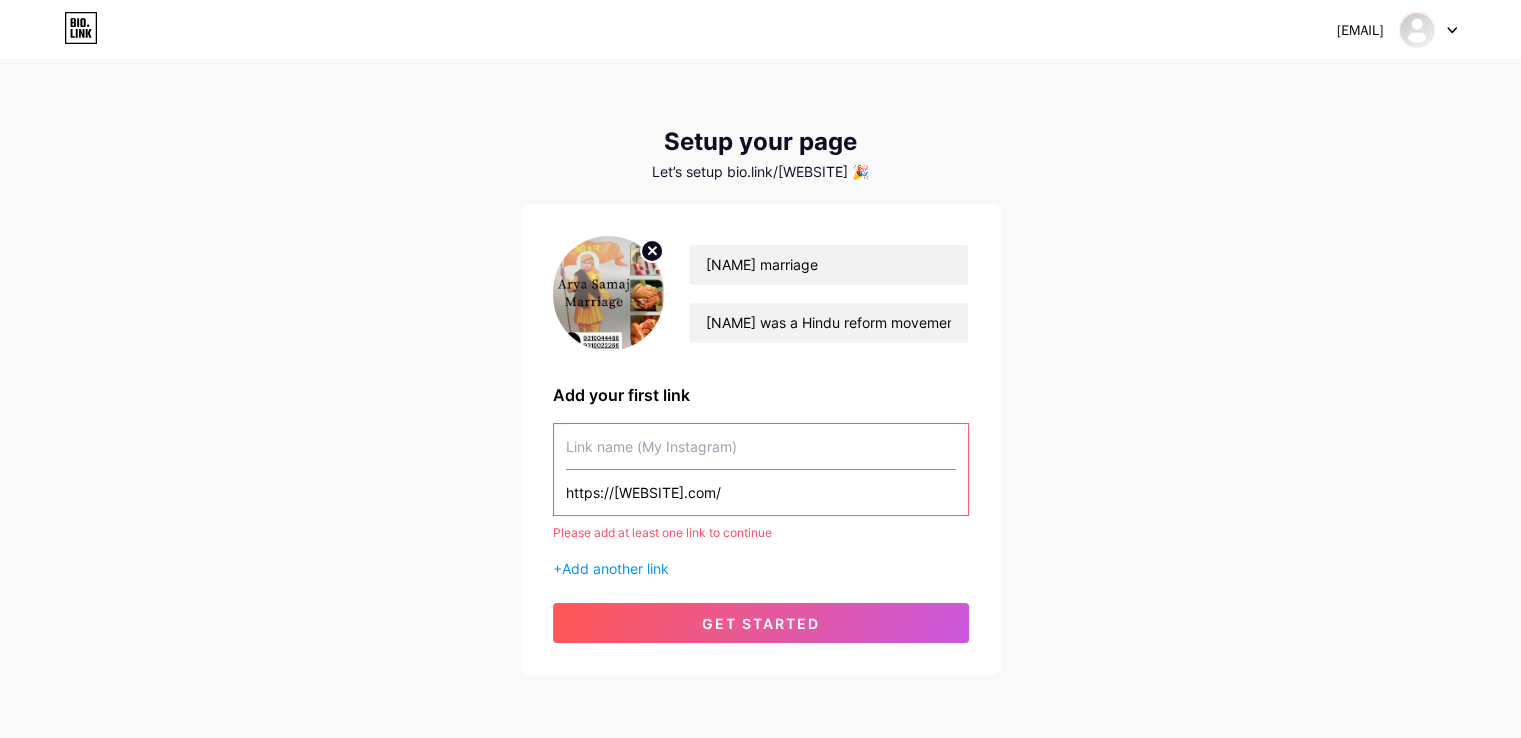 click on "[EMAIL] Dashboard Logout Setup your page Let’s setup bio.link/[WEBSITE] 🎉 [NAME] marriage [NAME] was a Hindu reform movement founded in [YEAR] by [PERSON]. It has largest following in western and Northern part of India. Add your first link https://[WEBSITE].com/ Please add at least one link to continue
+ Add another link get started" at bounding box center [760, 369] 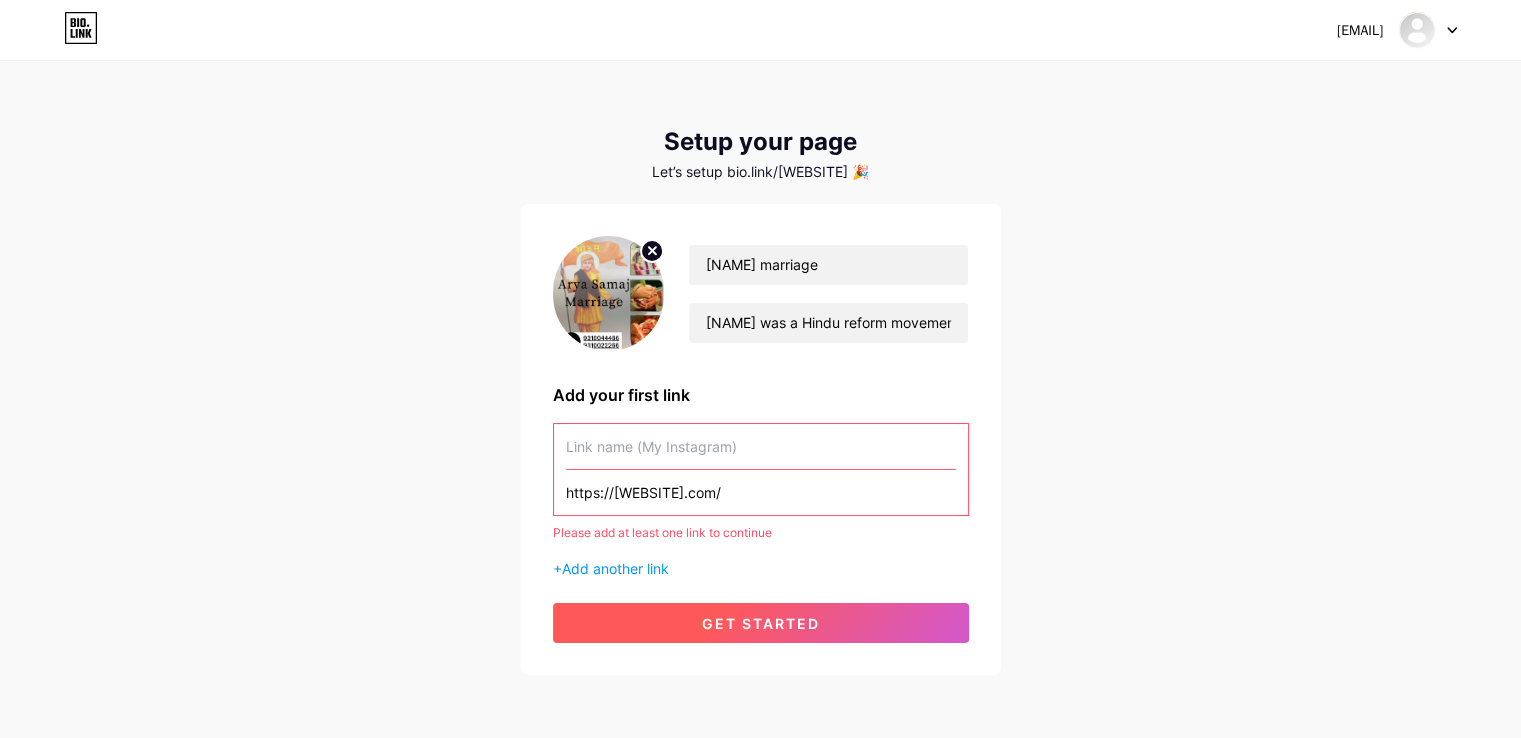 click on "get started" at bounding box center [761, 623] 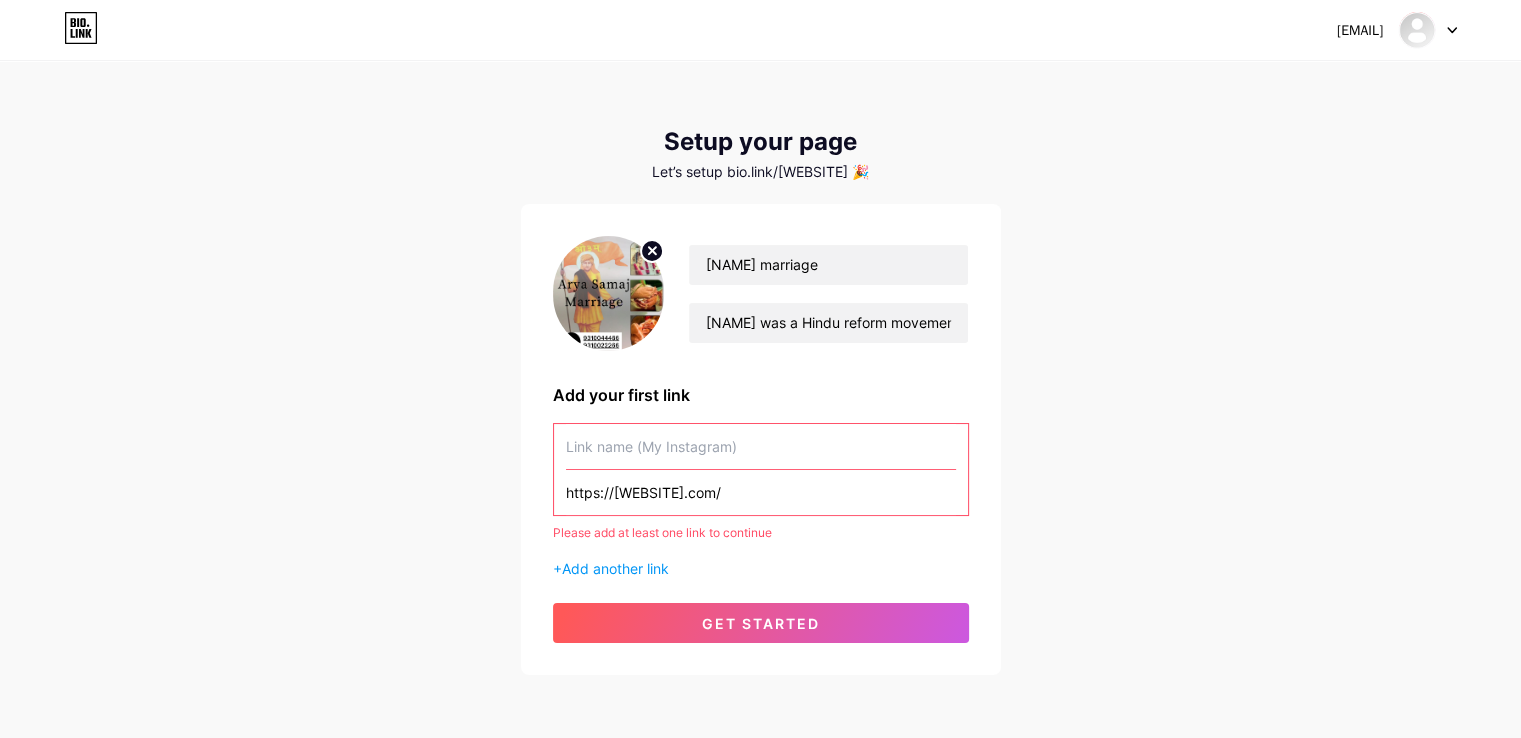 click at bounding box center [761, 446] 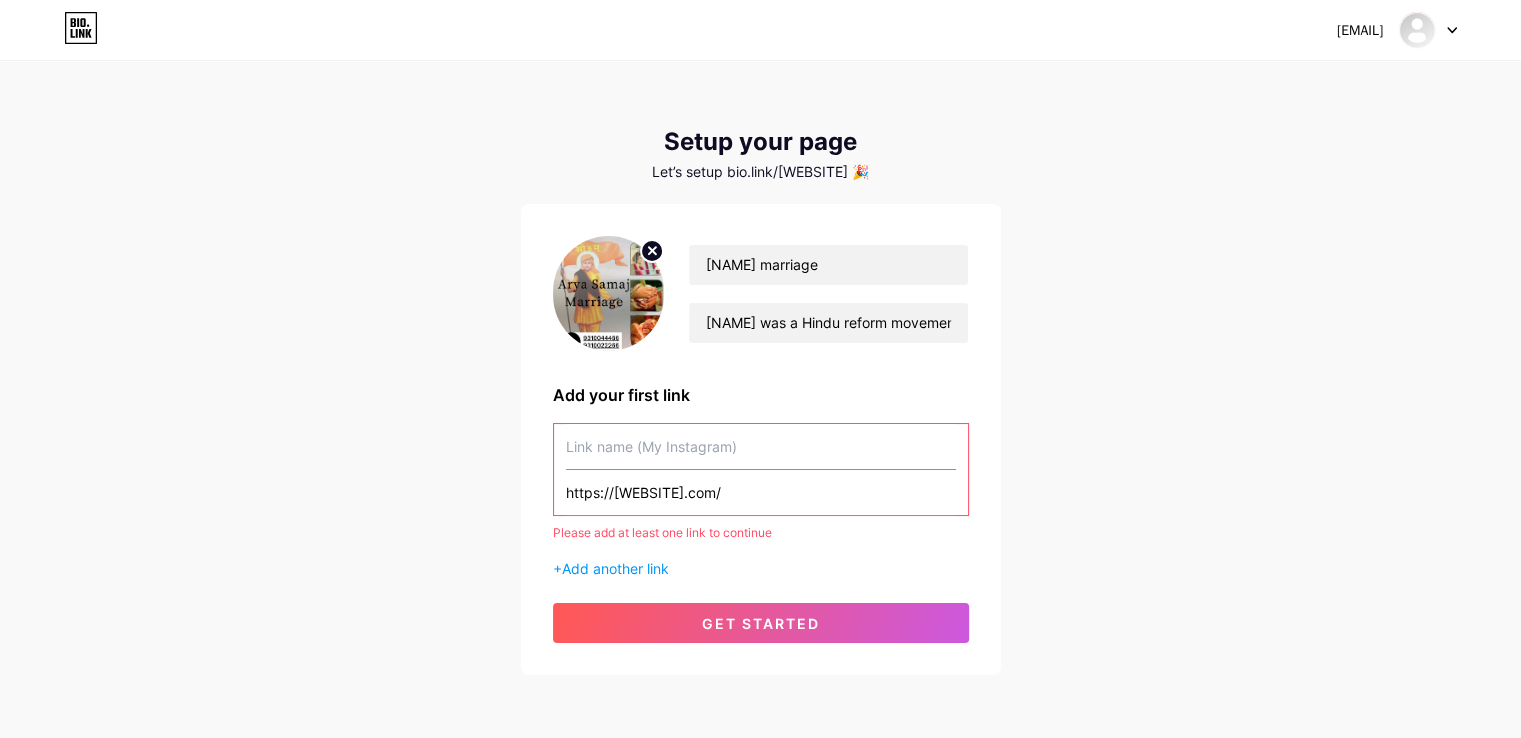 click on "[EMAIL] Dashboard Logout Setup your page Let’s setup bio.link/[WEBSITE] 🎉 [NAME] marriage [NAME] was a Hindu reform movement founded in [YEAR] by [PERSON]. It has largest following in western and Northern part of India. Add your first link https://[WEBSITE].com/ Please add at least one link to continue
+ Add another link get started" at bounding box center (760, 369) 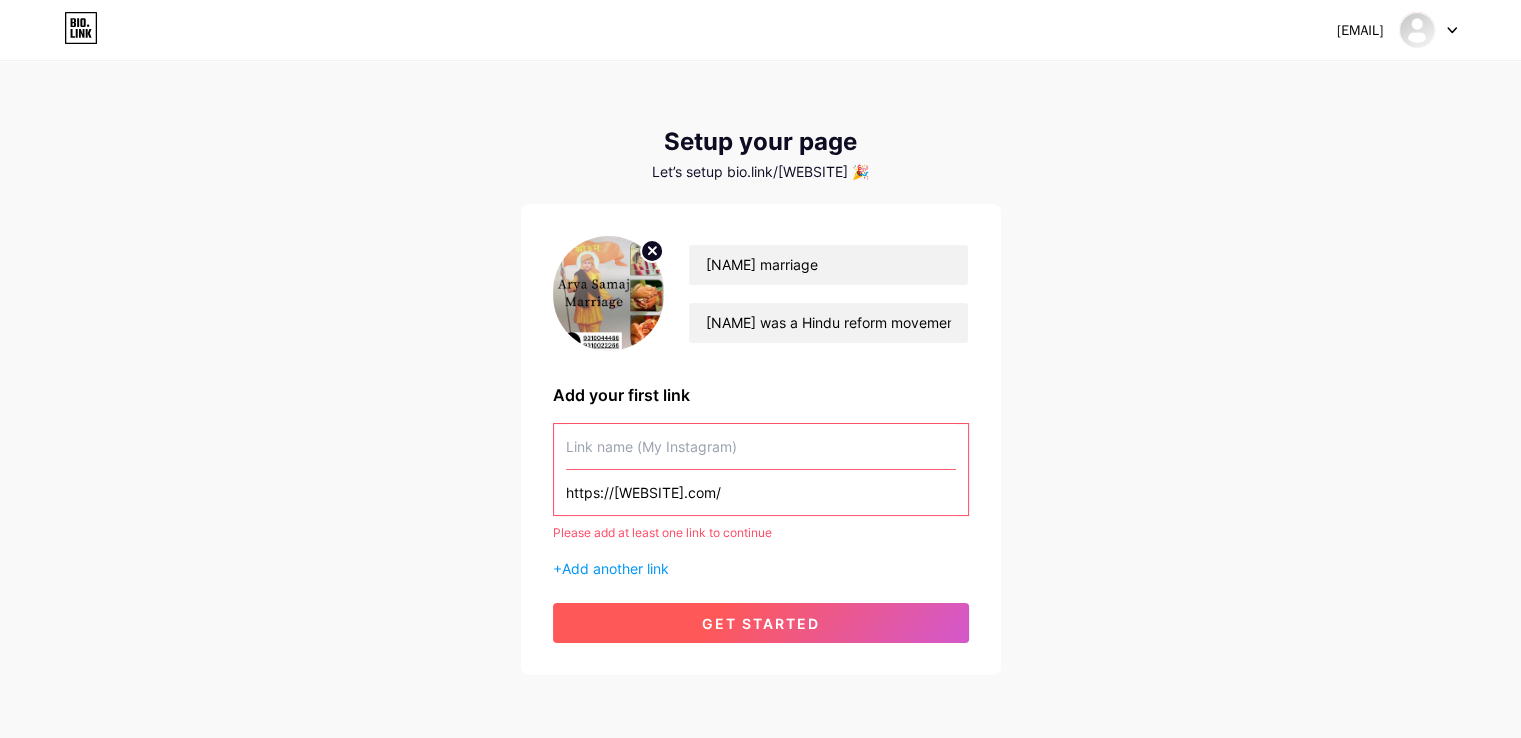 click on "get started" at bounding box center (761, 623) 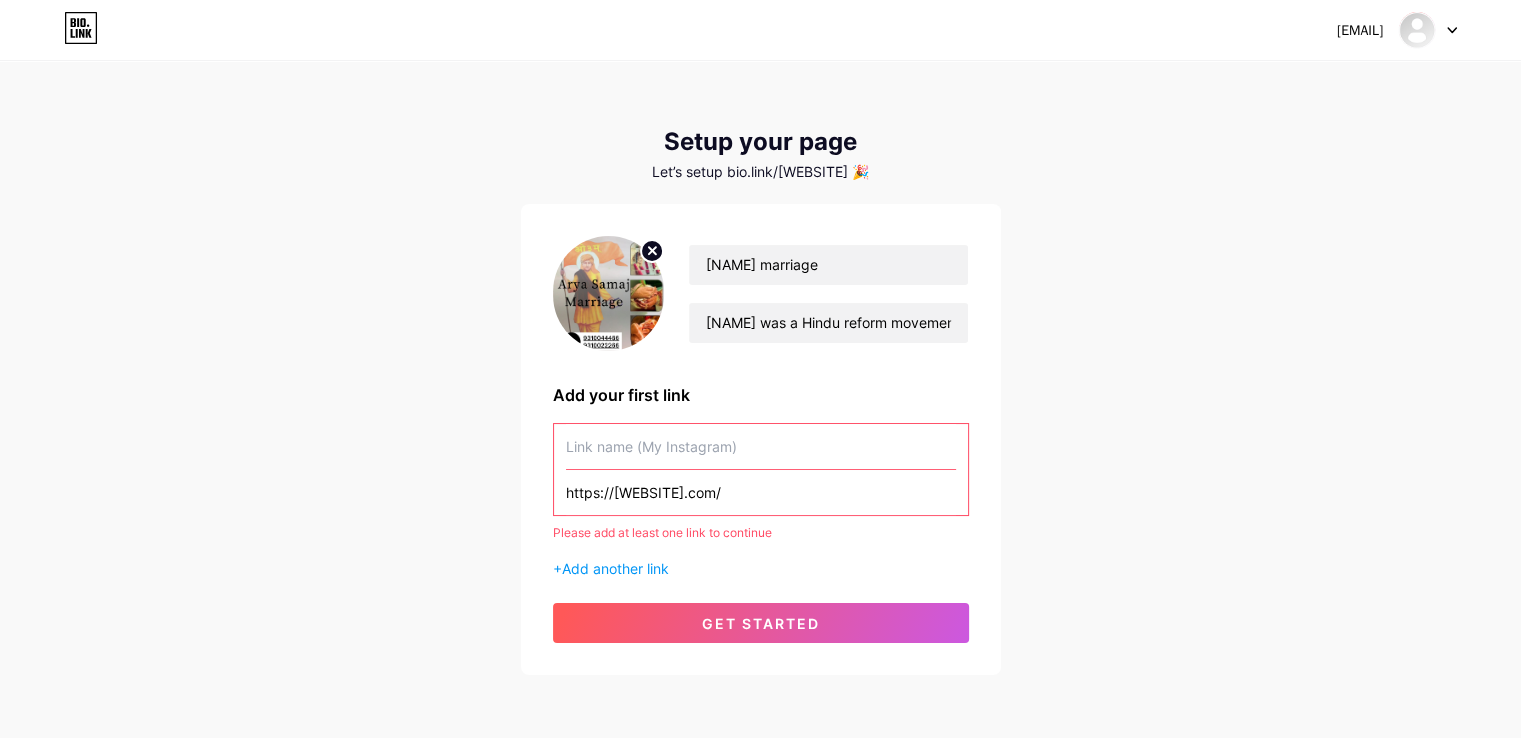 click at bounding box center [761, 446] 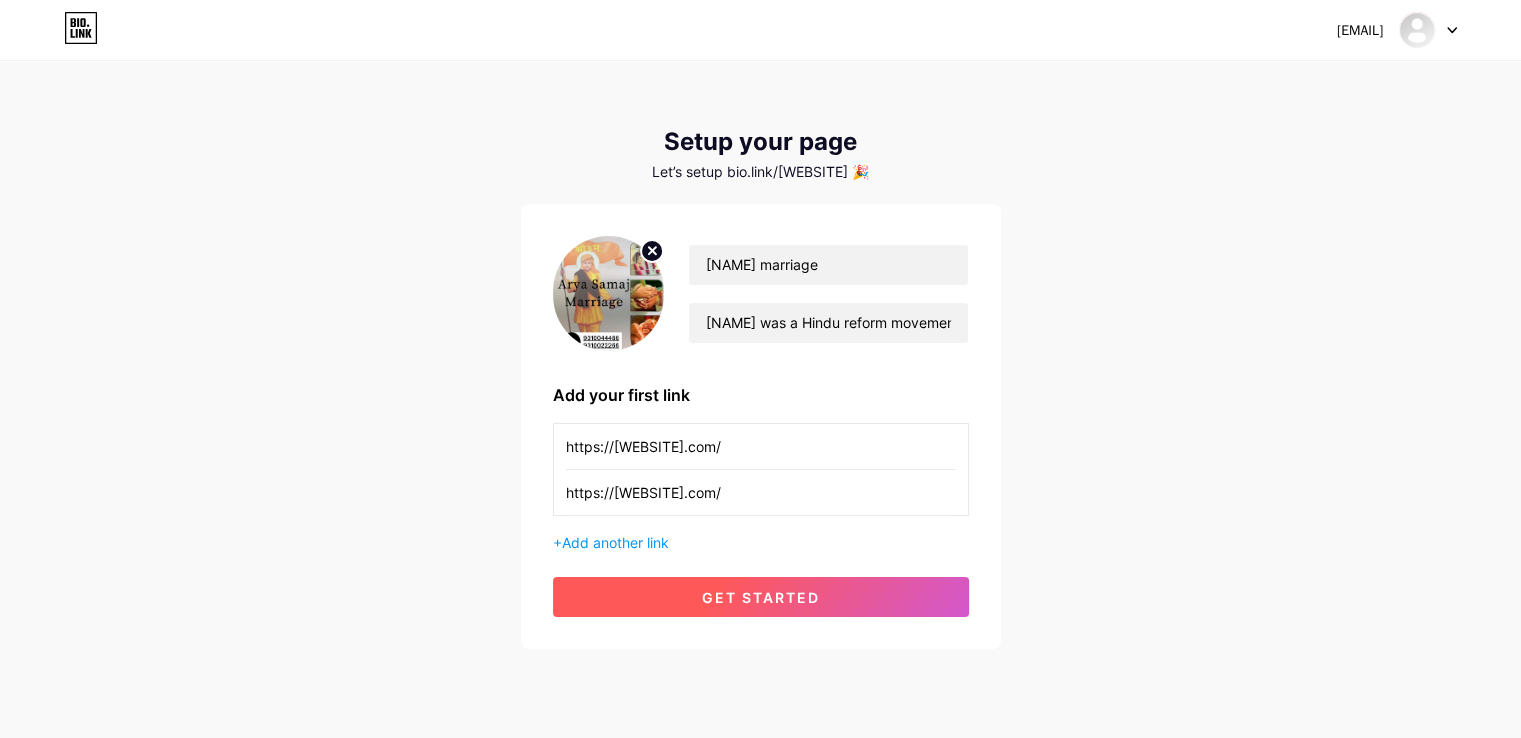 type on "https://[WEBSITE].com/" 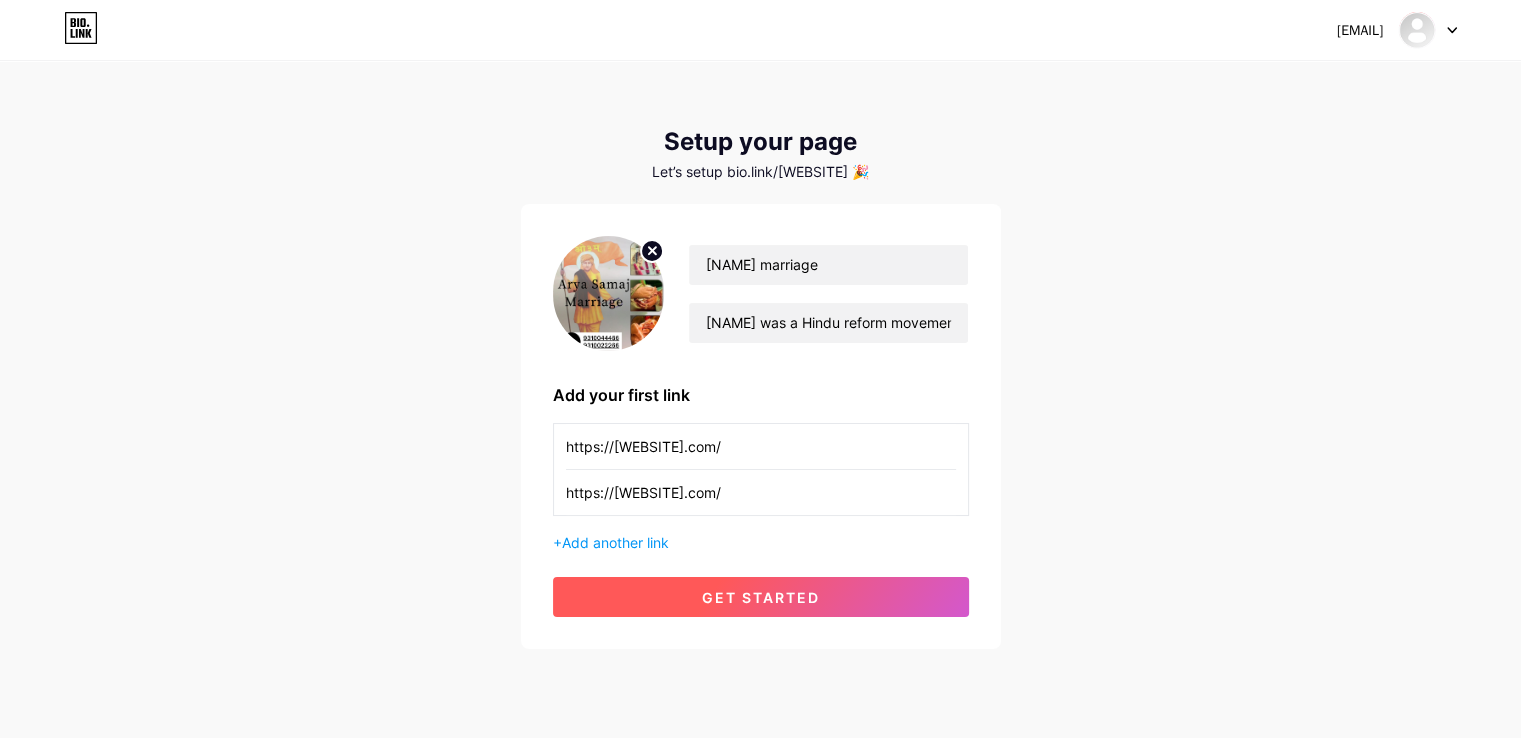 click on "get started" at bounding box center (761, 597) 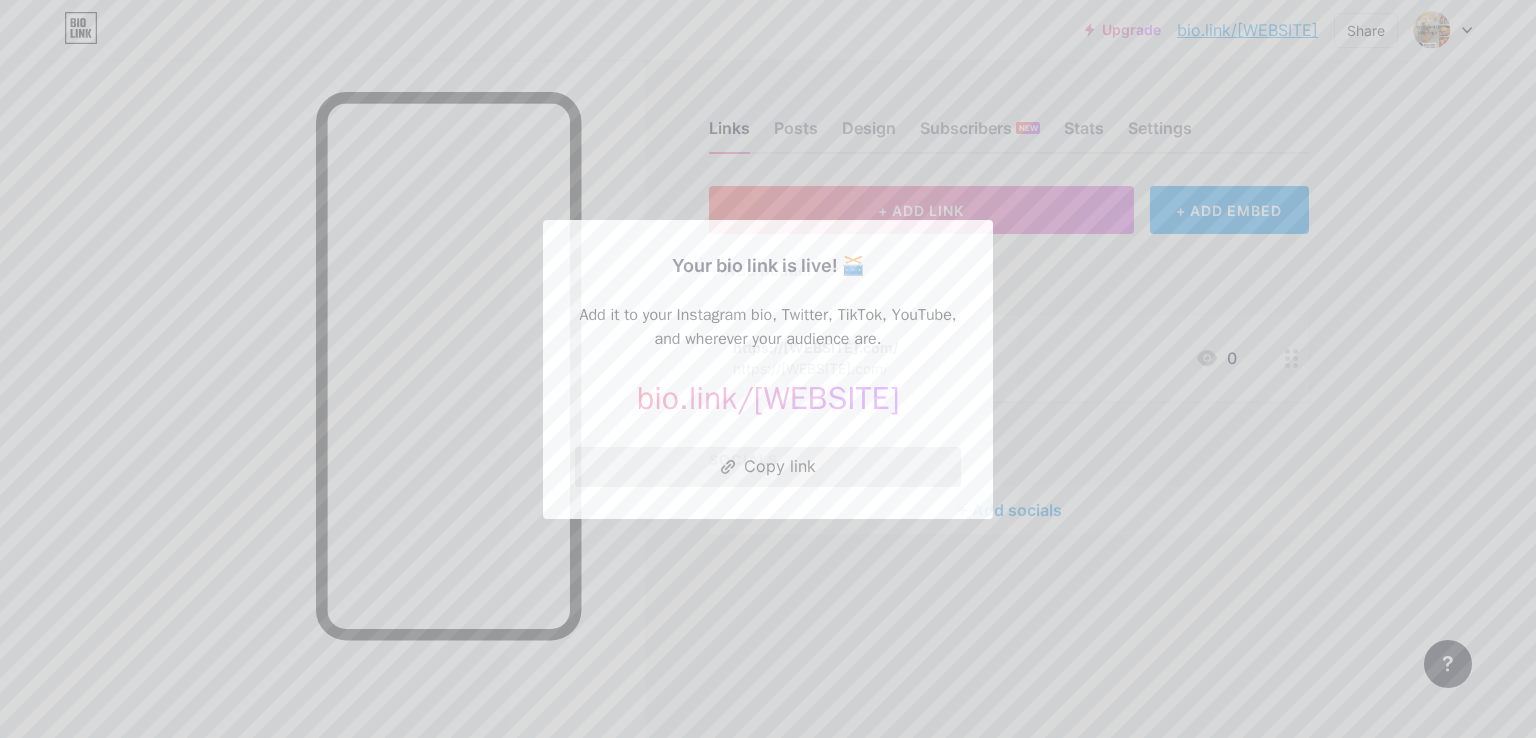 click on "Copy link" at bounding box center (768, 467) 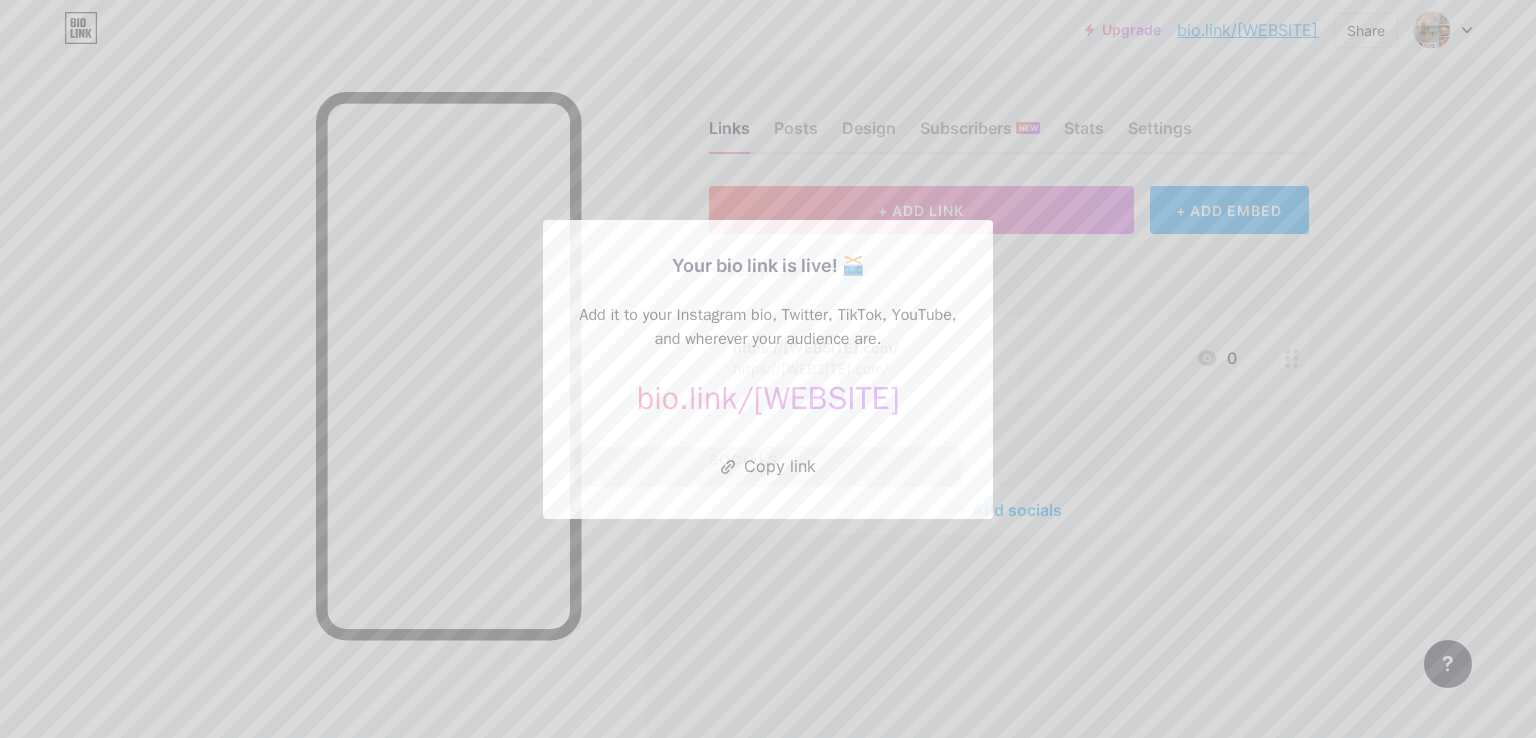 click at bounding box center (768, 369) 